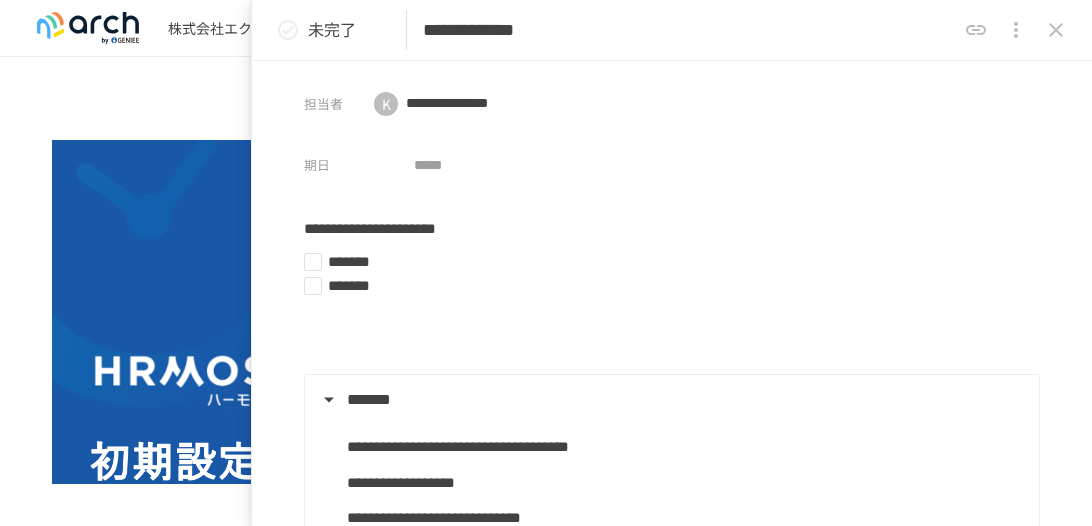 scroll, scrollTop: 0, scrollLeft: 0, axis: both 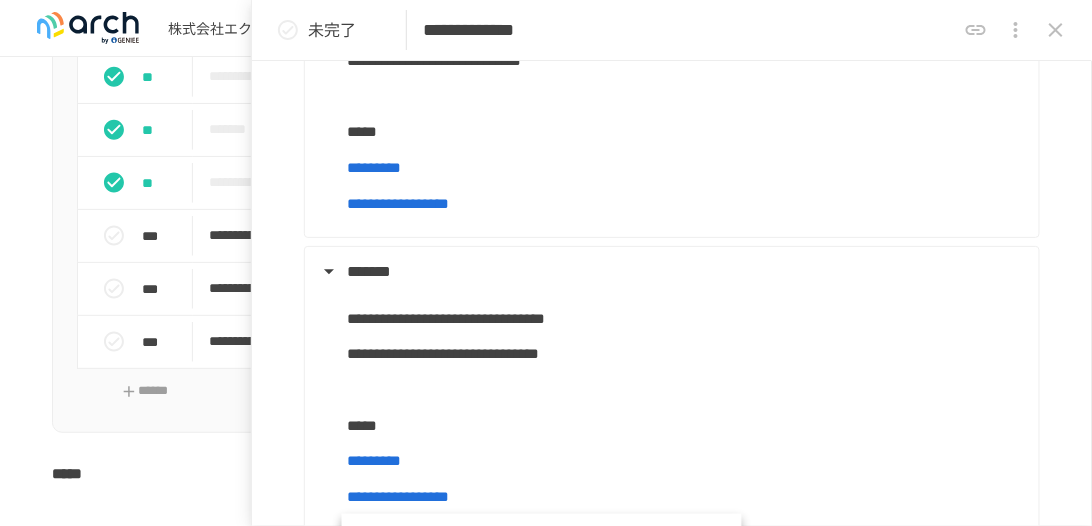click on "**********" at bounding box center (546, 1944) 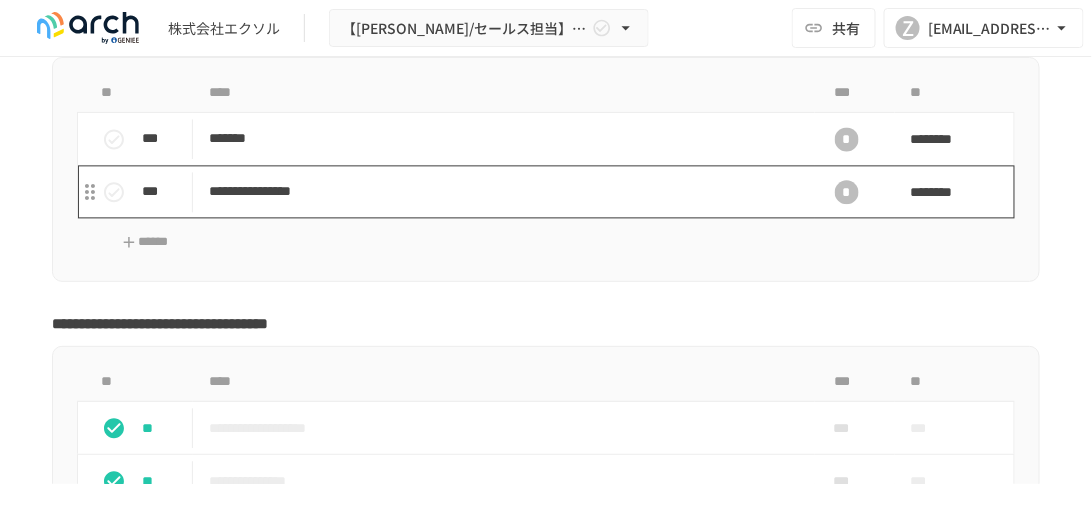 scroll, scrollTop: 3003, scrollLeft: 0, axis: vertical 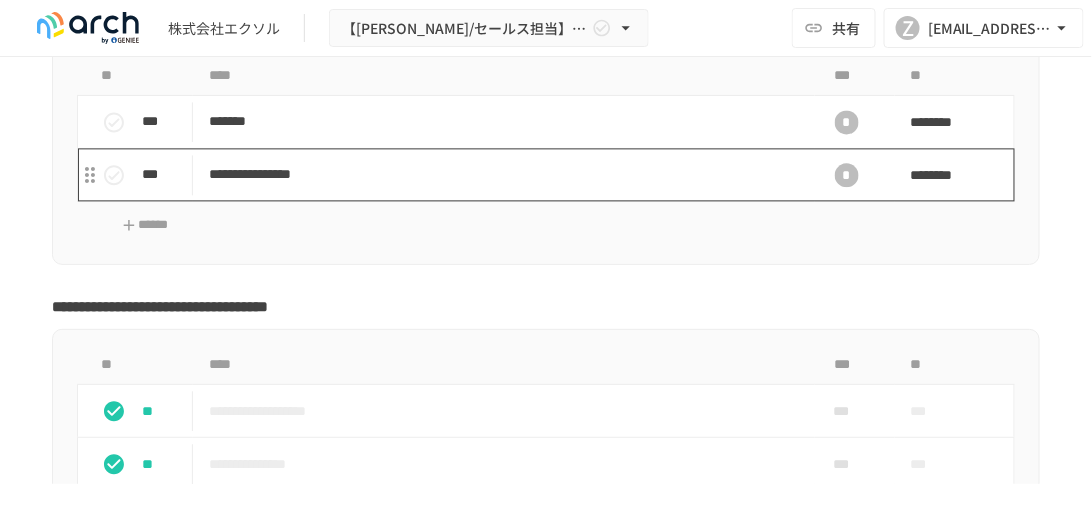 click on "**********" at bounding box center [500, 174] 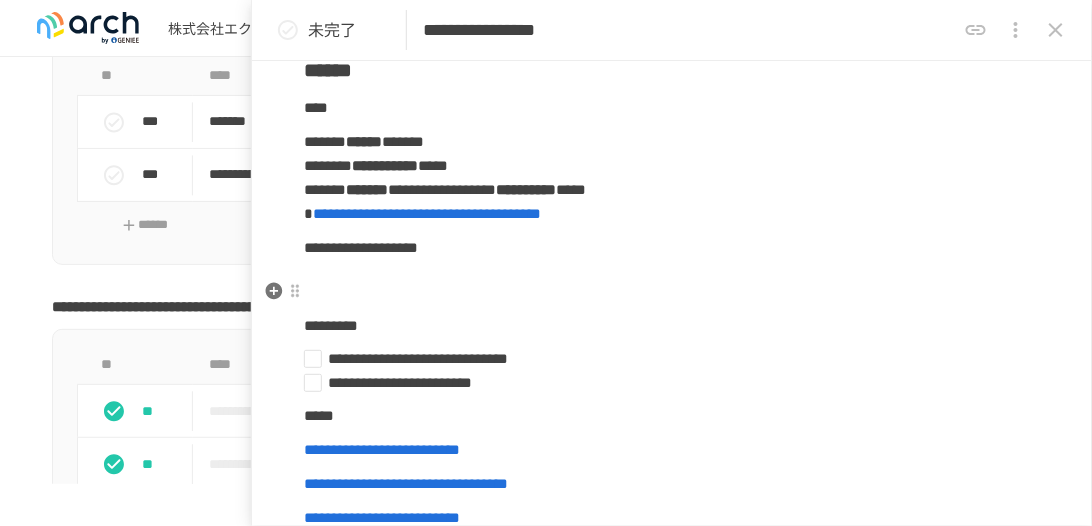 scroll, scrollTop: 342, scrollLeft: 0, axis: vertical 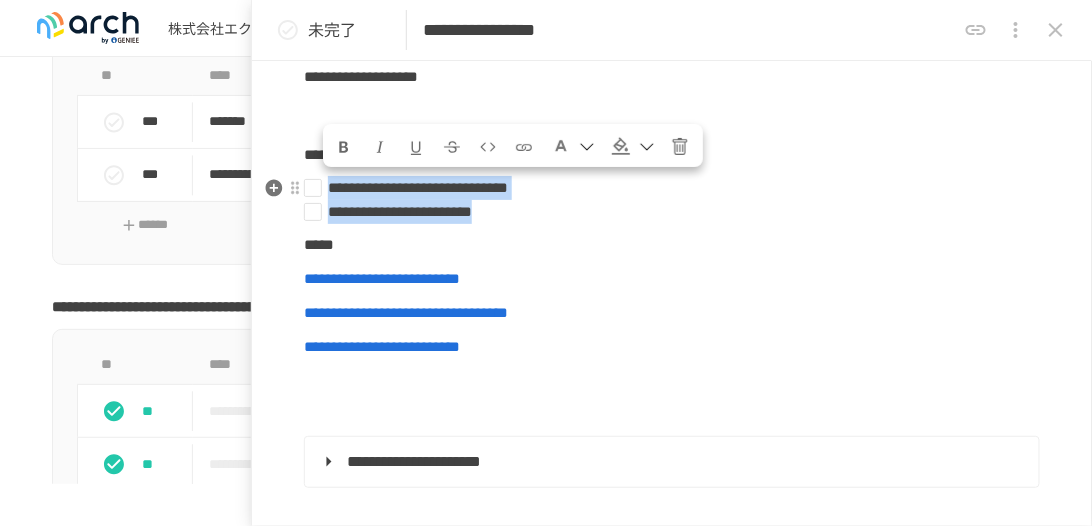 drag, startPoint x: 331, startPoint y: 183, endPoint x: 775, endPoint y: 202, distance: 444.40634 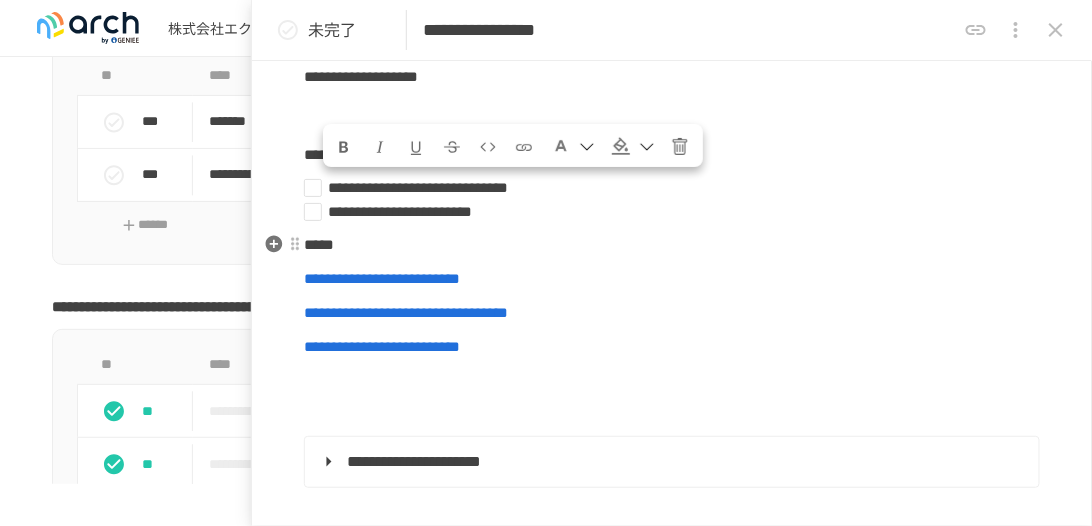 click on "*****" at bounding box center (672, 245) 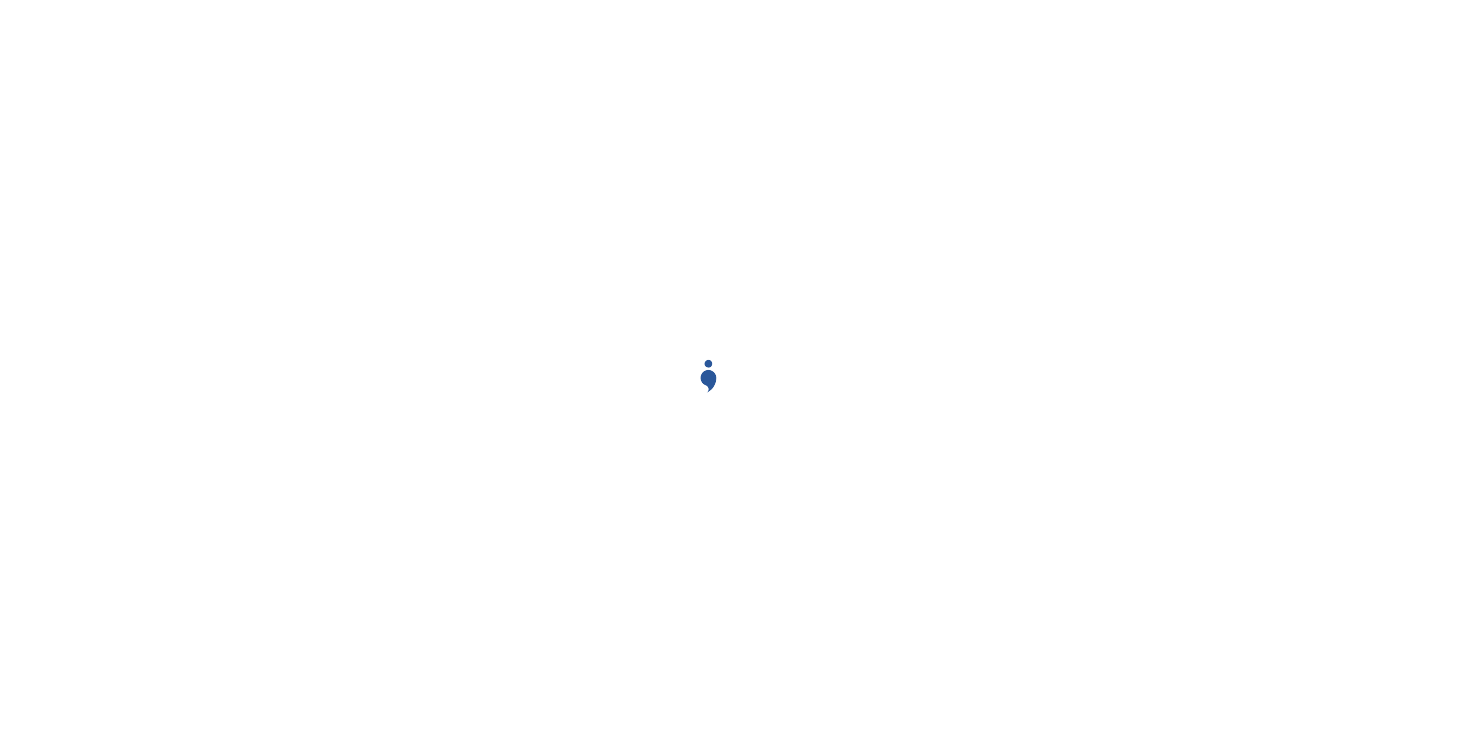 scroll, scrollTop: 0, scrollLeft: 0, axis: both 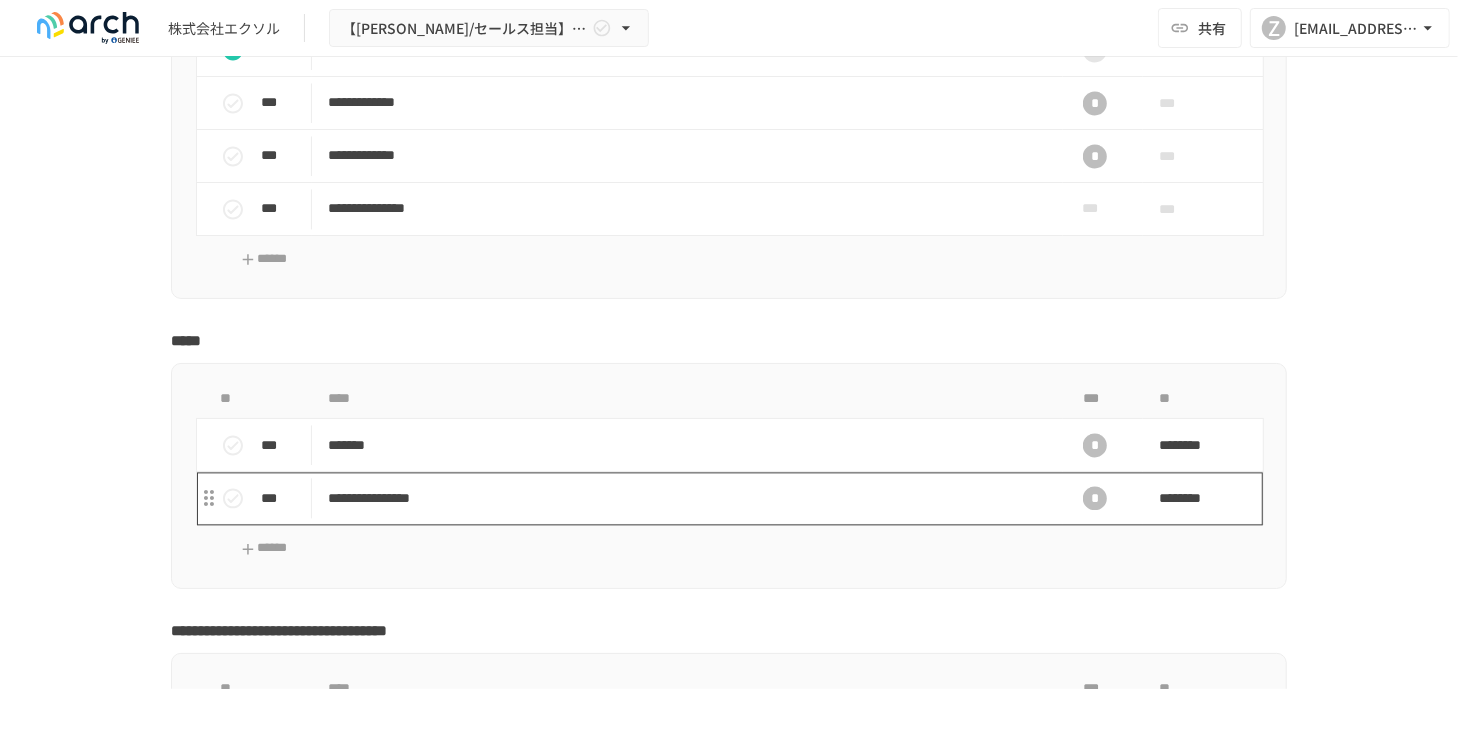 click on "**********" at bounding box center [687, 498] 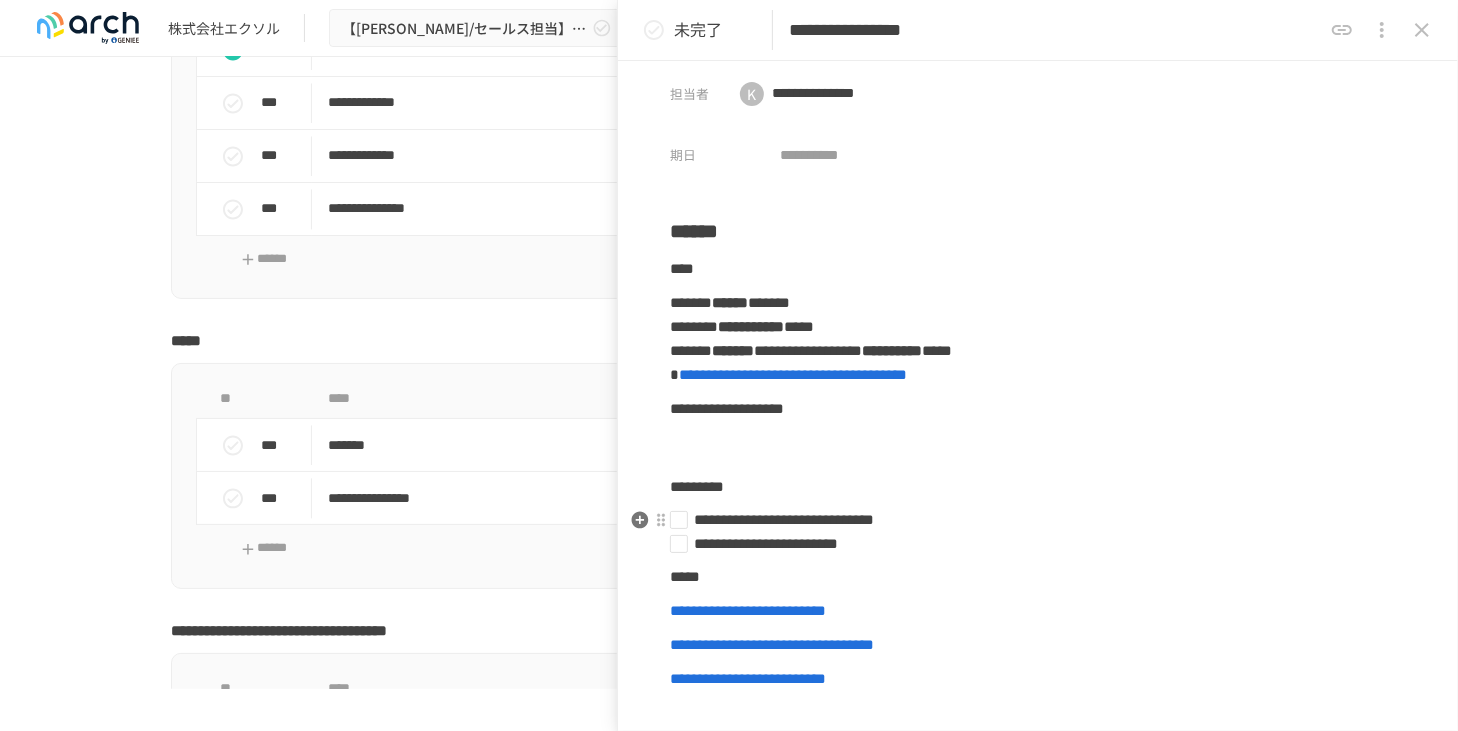 scroll, scrollTop: 0, scrollLeft: 0, axis: both 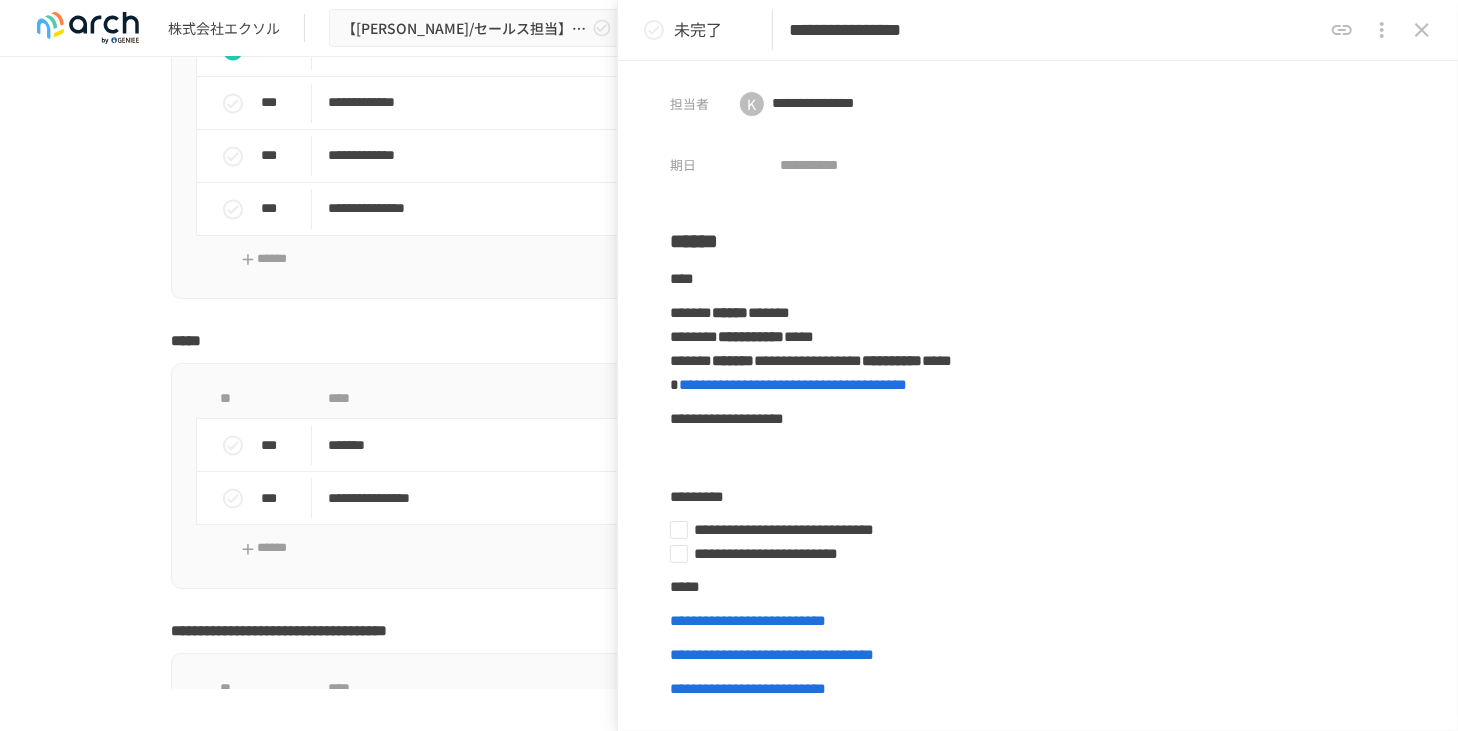 click on "**********" at bounding box center (729, 1779) 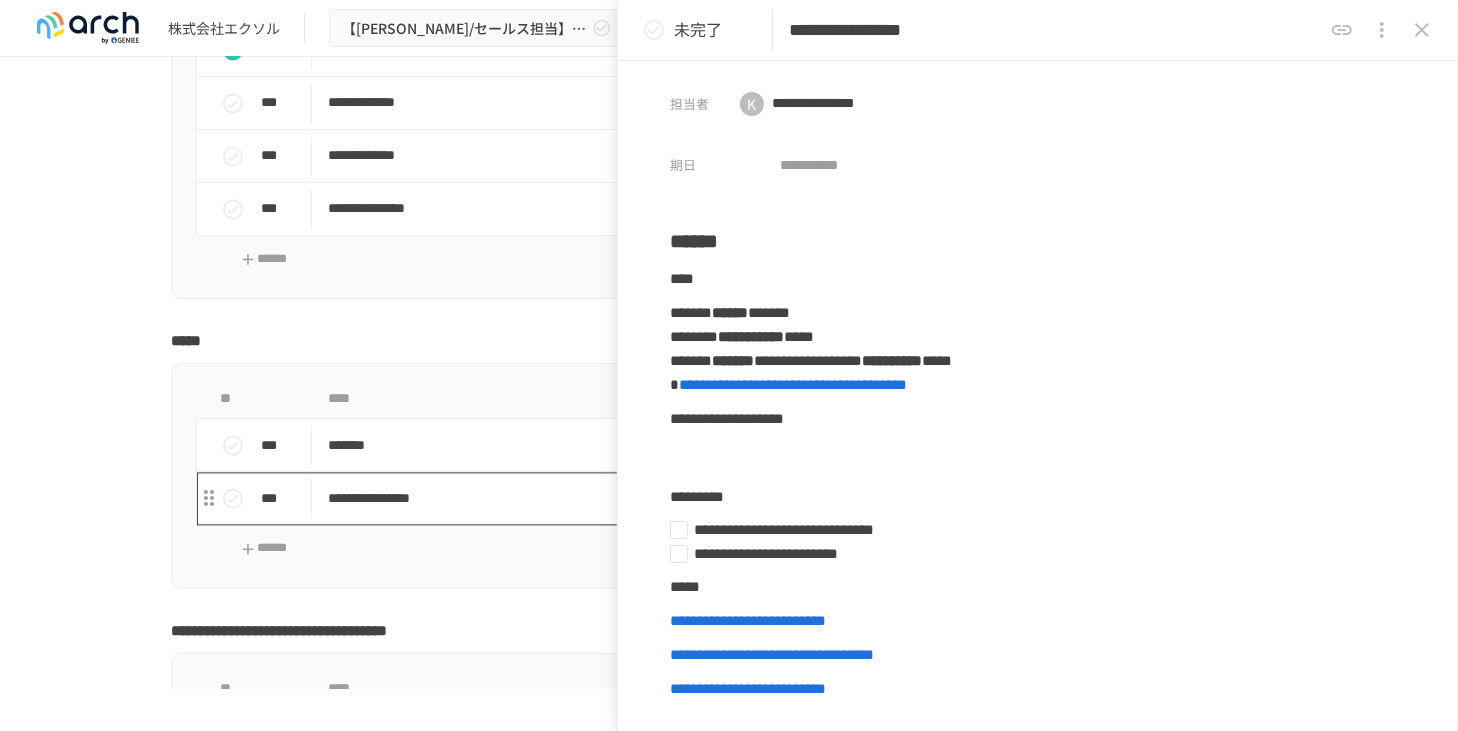 click on "**********" at bounding box center [687, 498] 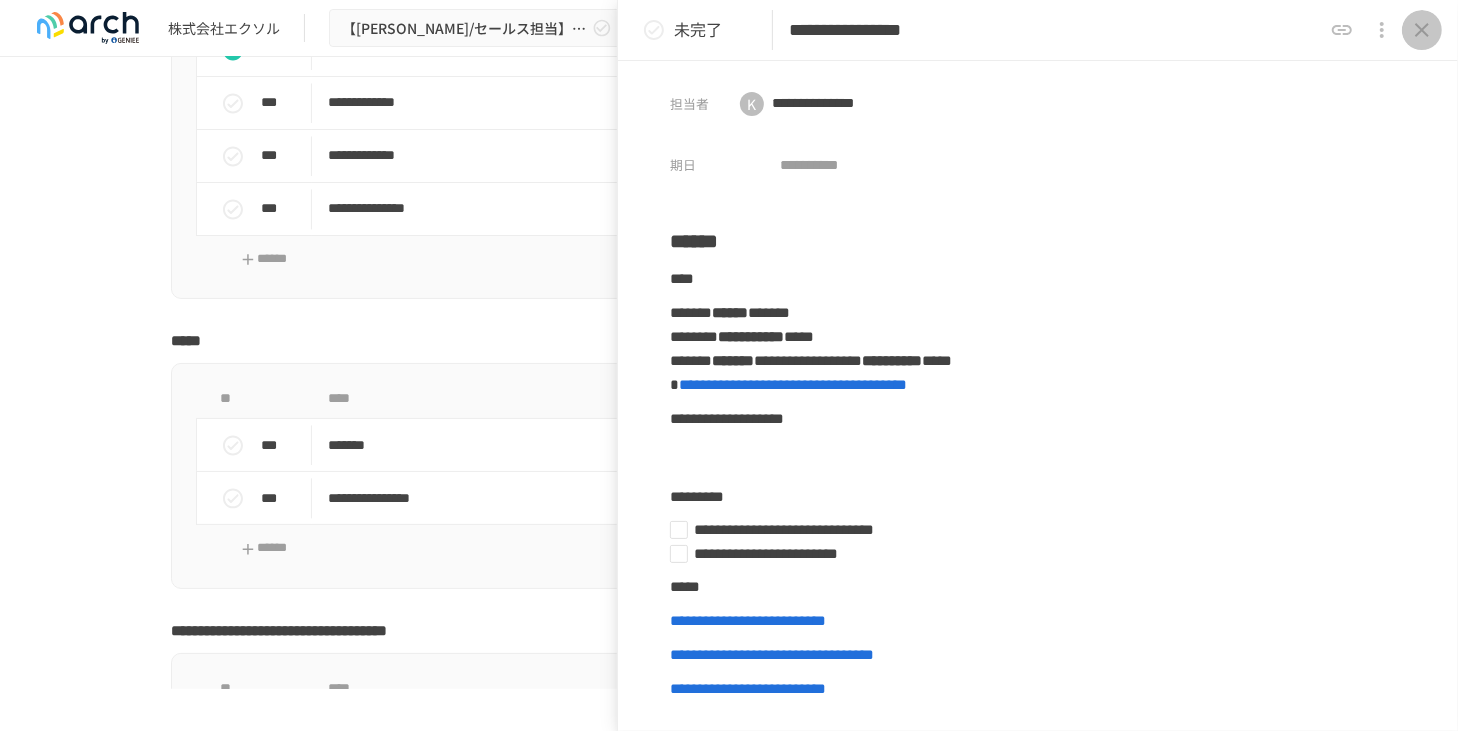 click 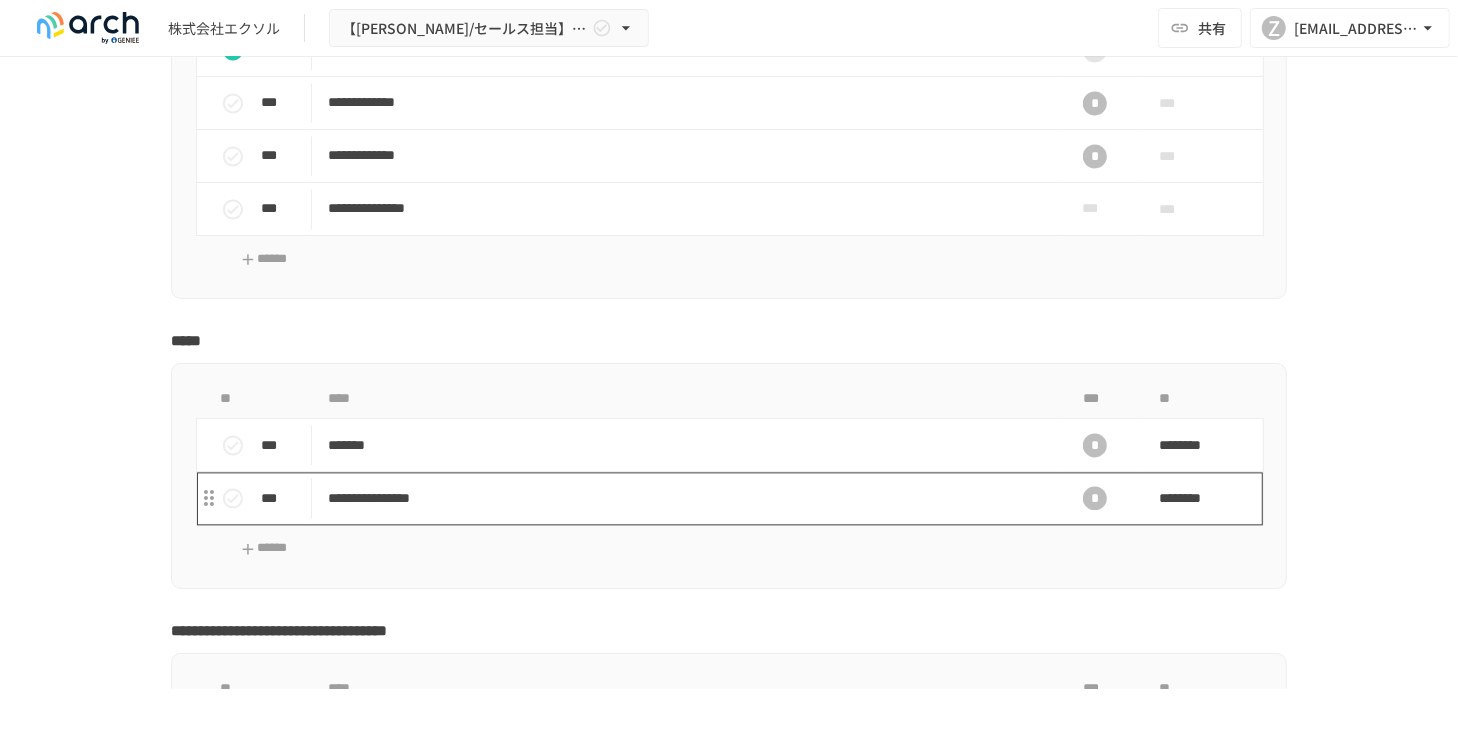 click on "**********" at bounding box center [687, 498] 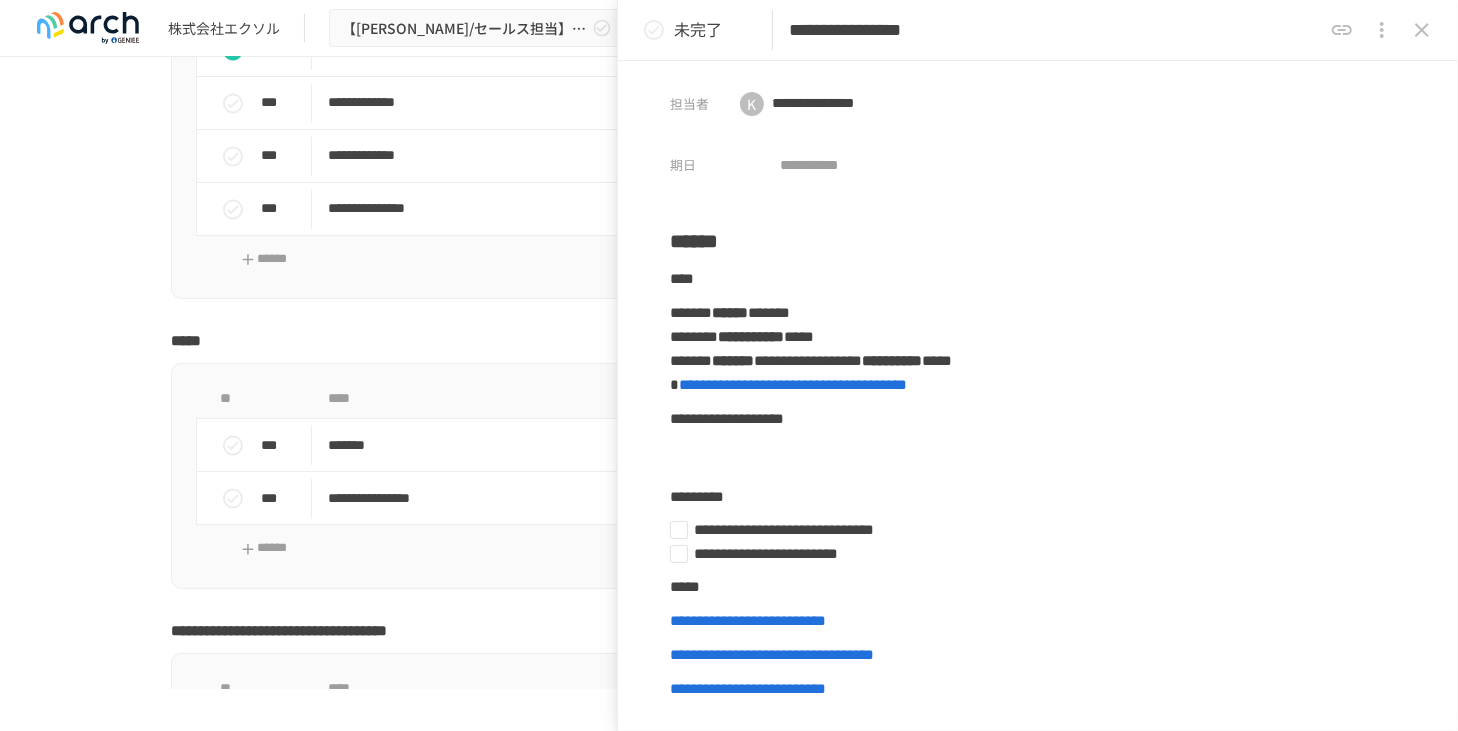 click on "**********" at bounding box center (729, 1779) 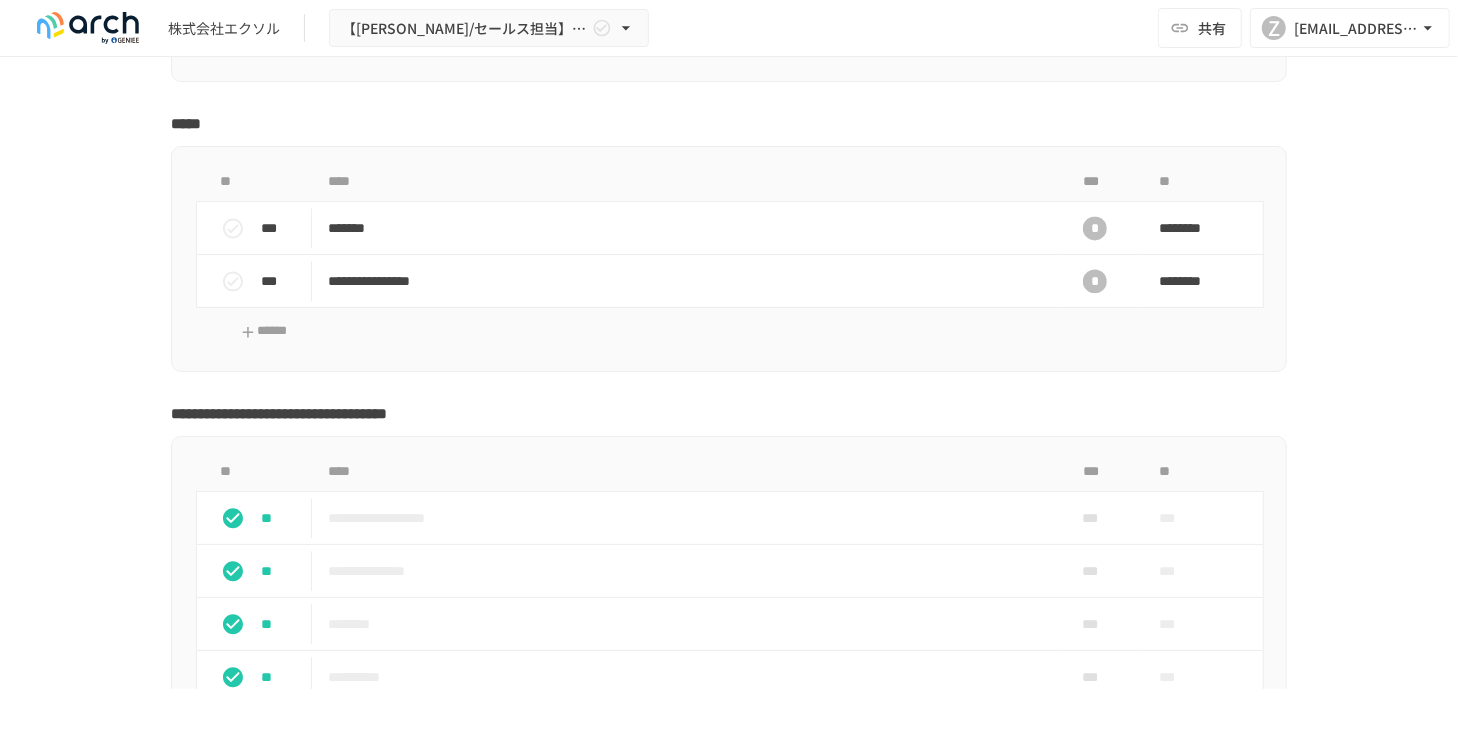 scroll, scrollTop: 2857, scrollLeft: 0, axis: vertical 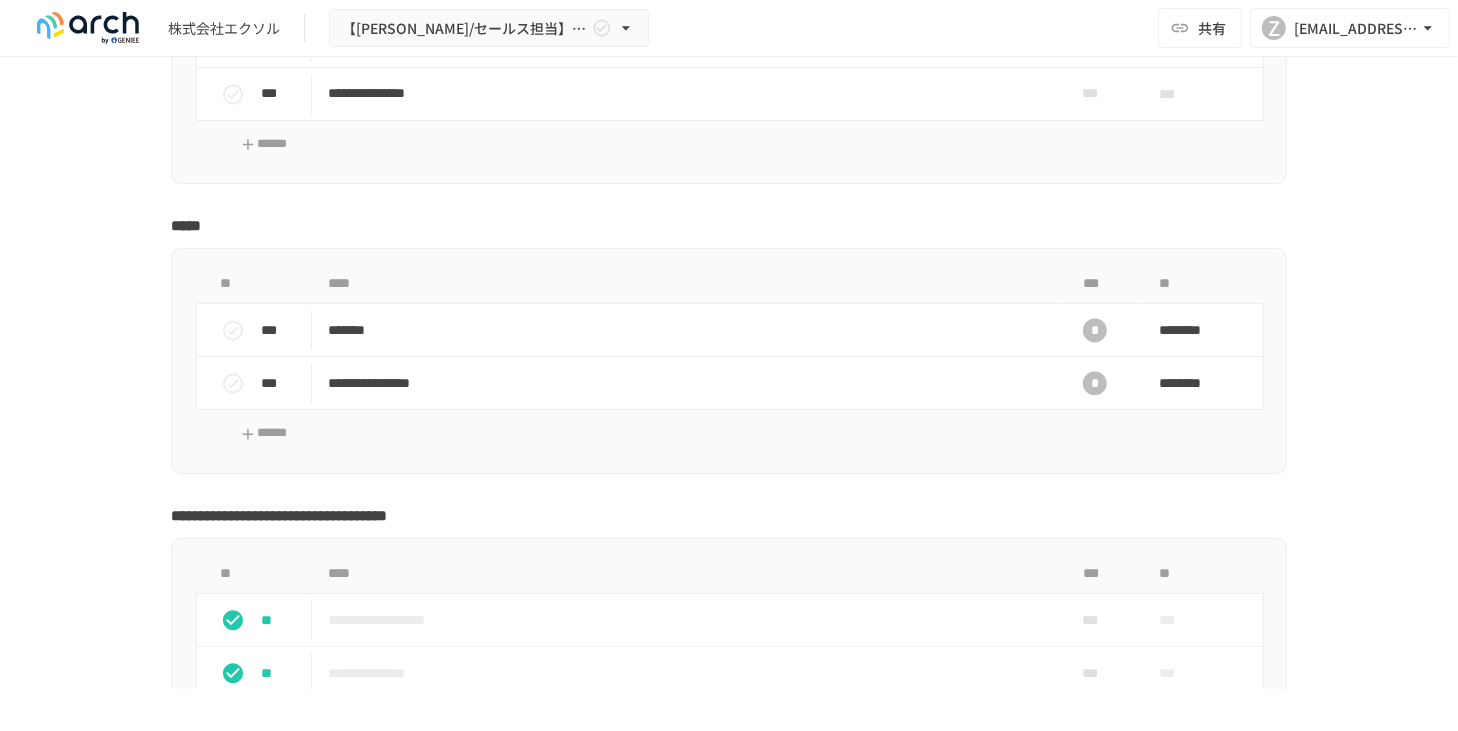 click on "**********" at bounding box center (729, 1664) 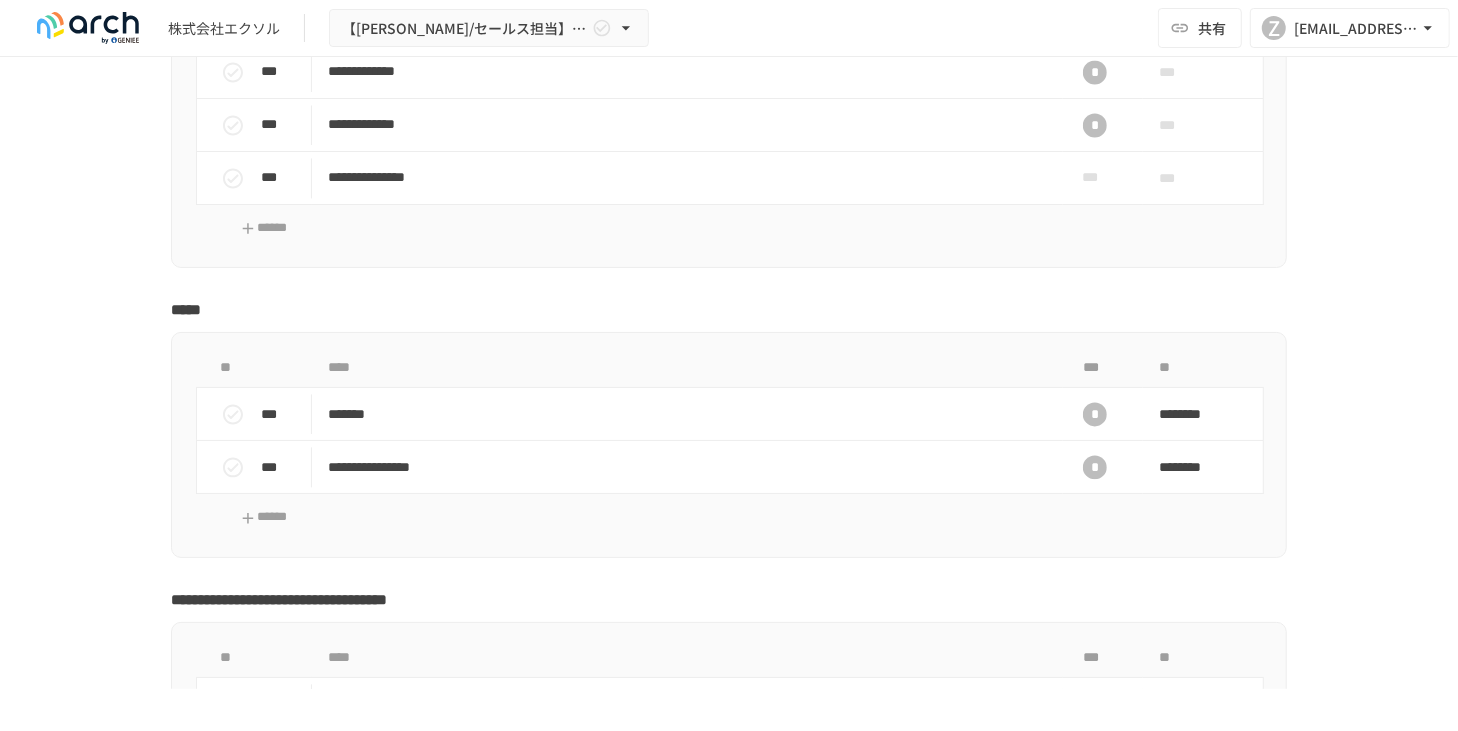 scroll, scrollTop: 2685, scrollLeft: 0, axis: vertical 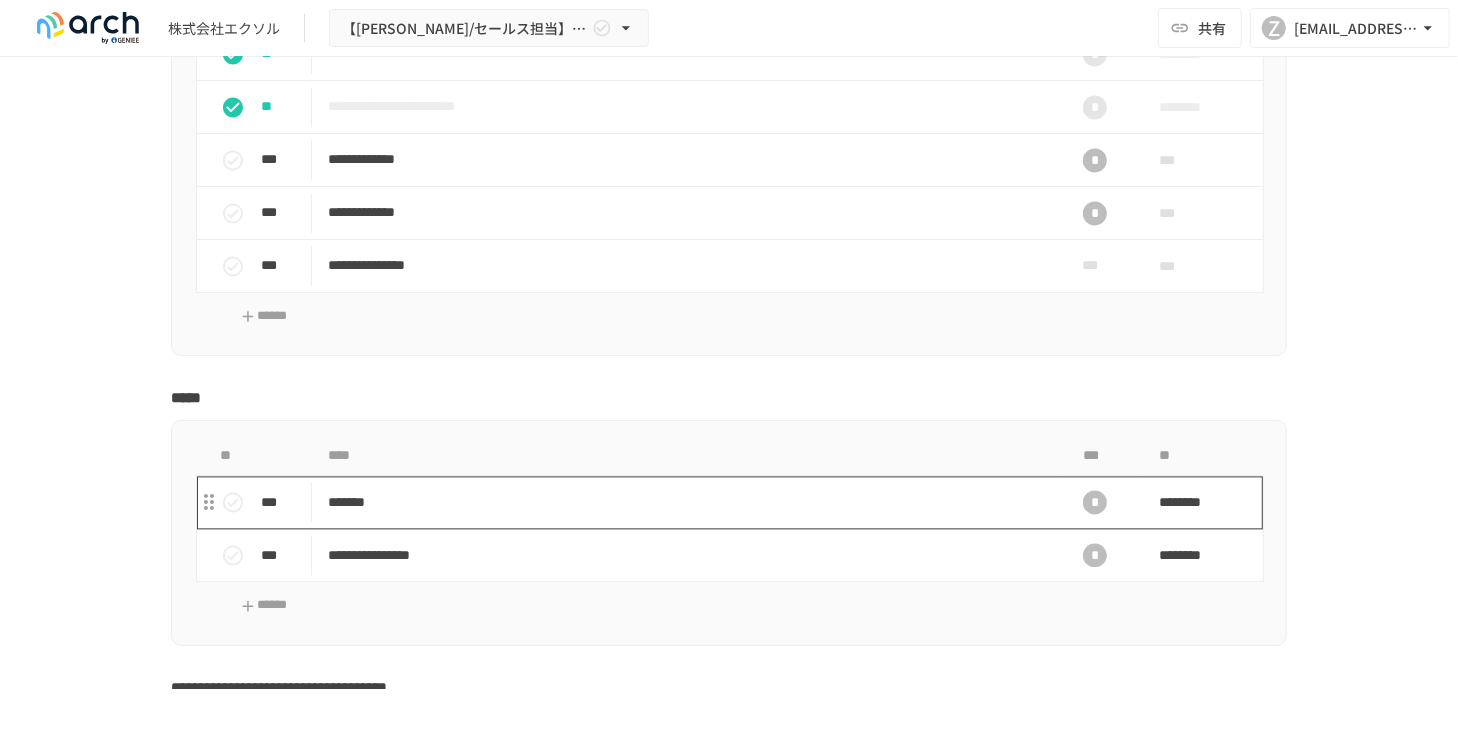 click on "*******" at bounding box center [687, 502] 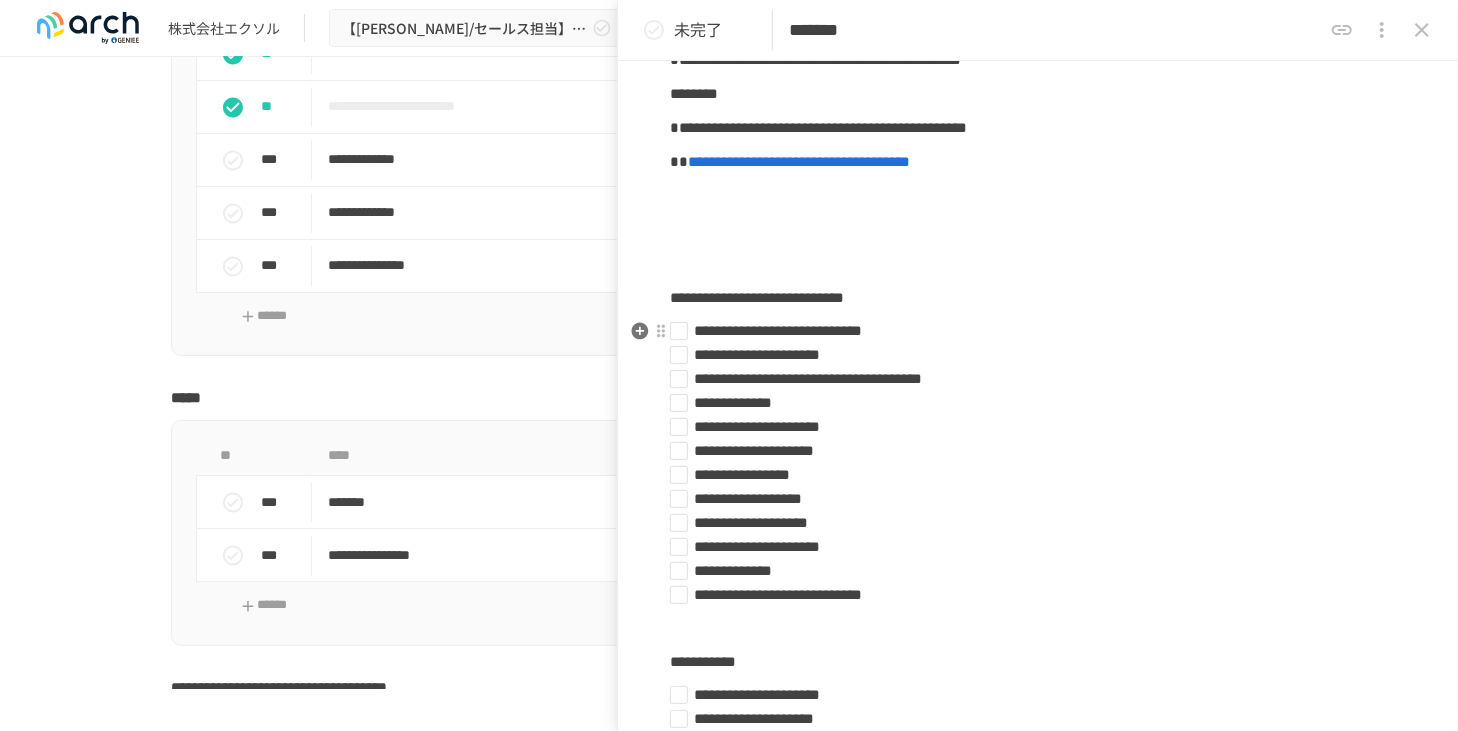scroll, scrollTop: 400, scrollLeft: 0, axis: vertical 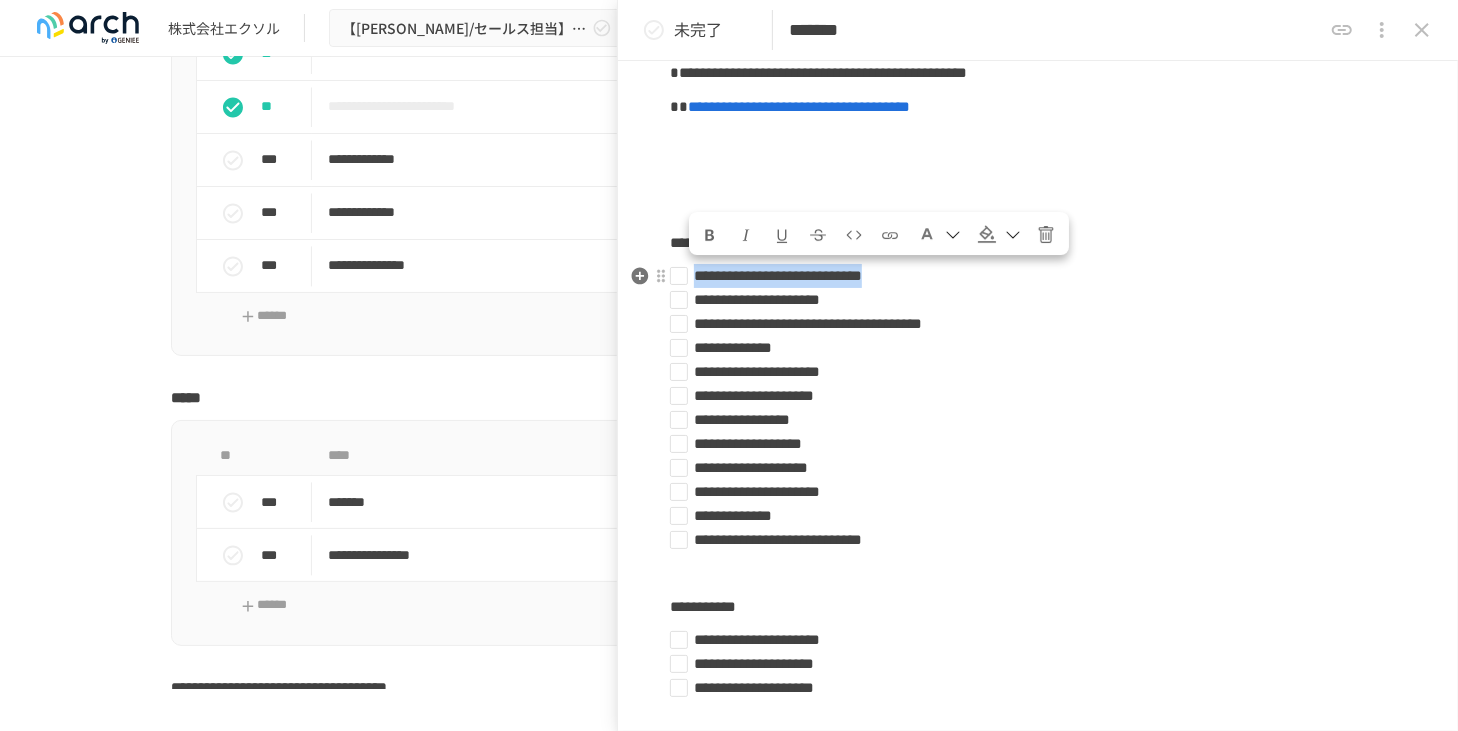 drag, startPoint x: 698, startPoint y: 273, endPoint x: 1128, endPoint y: 285, distance: 430.16742 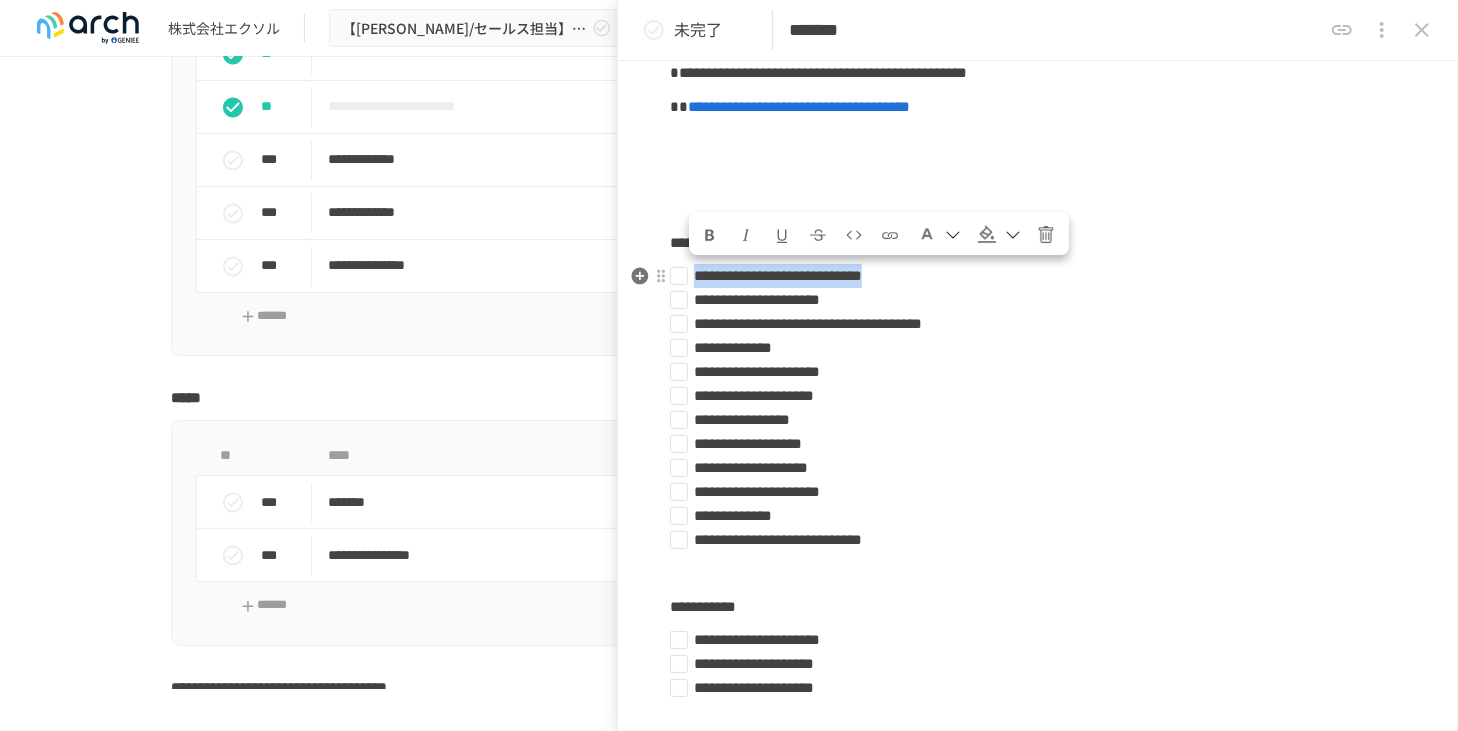 click on "**********" at bounding box center [1030, 276] 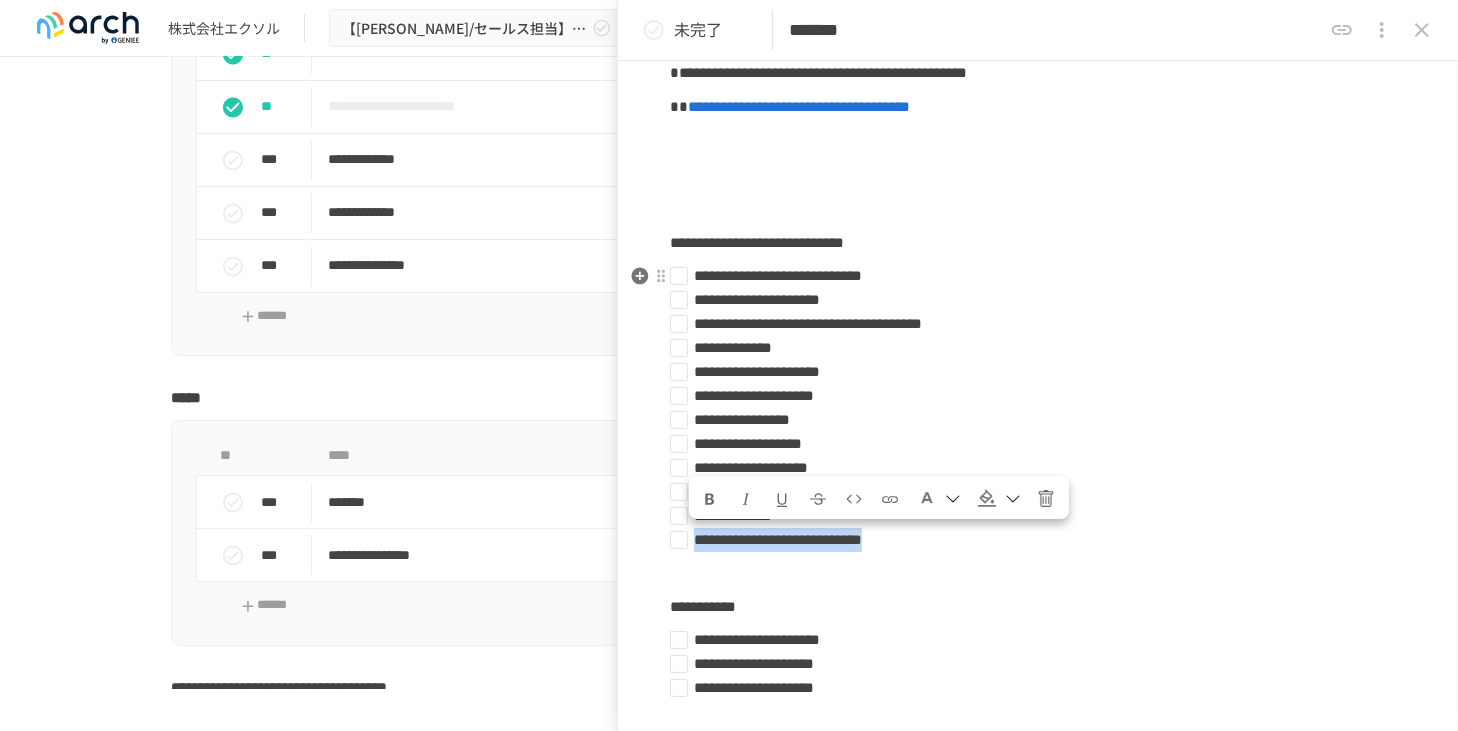 drag, startPoint x: 1147, startPoint y: 548, endPoint x: 701, endPoint y: 548, distance: 446 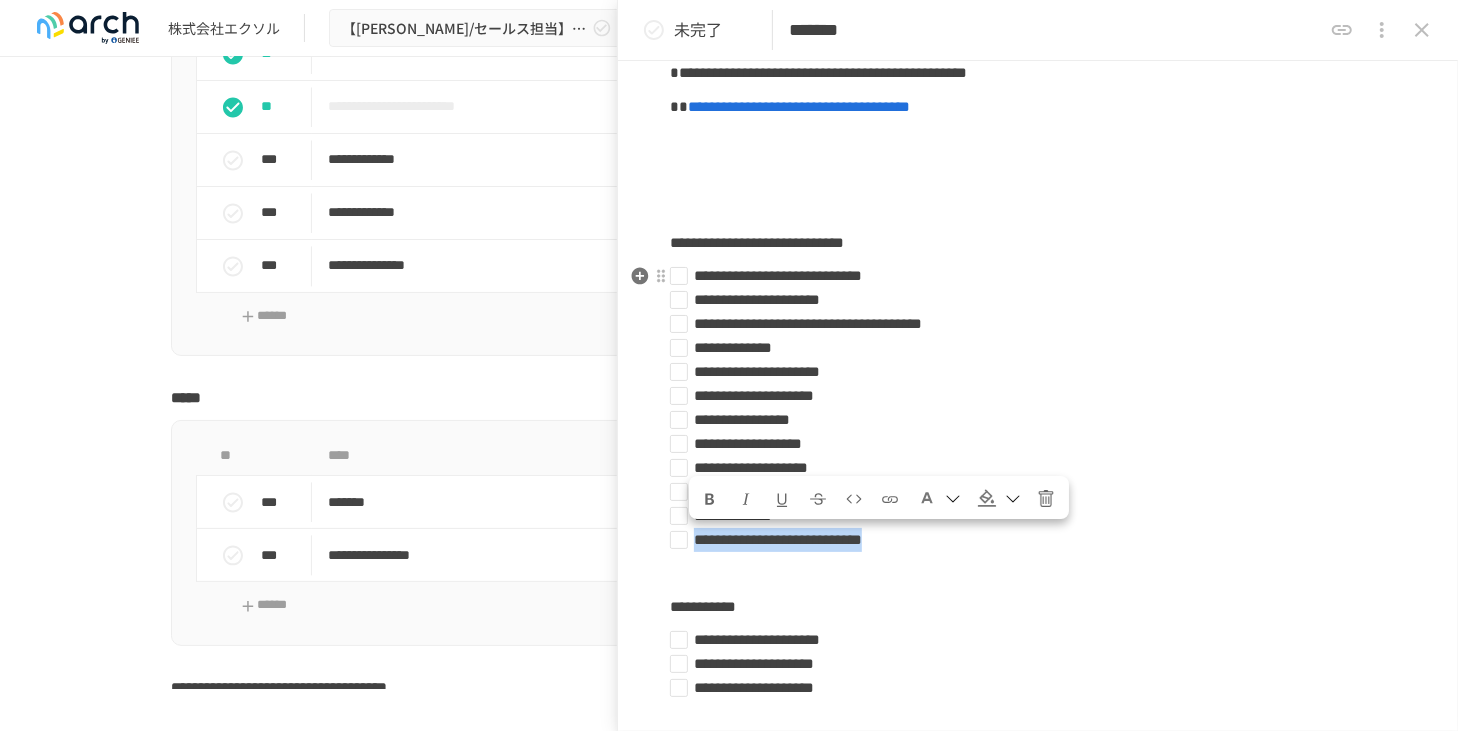 click on "**********" at bounding box center (1030, 540) 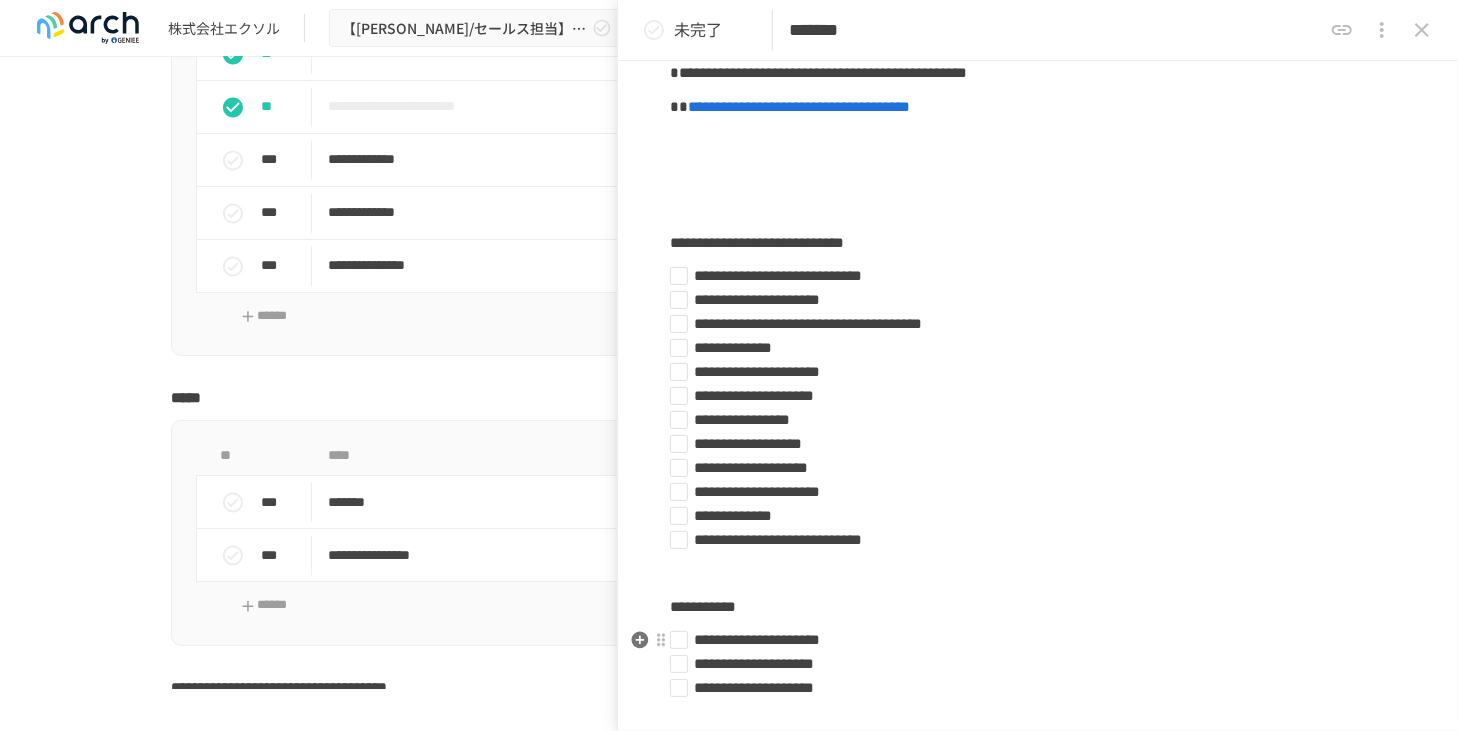 click on "**********" at bounding box center [1030, 640] 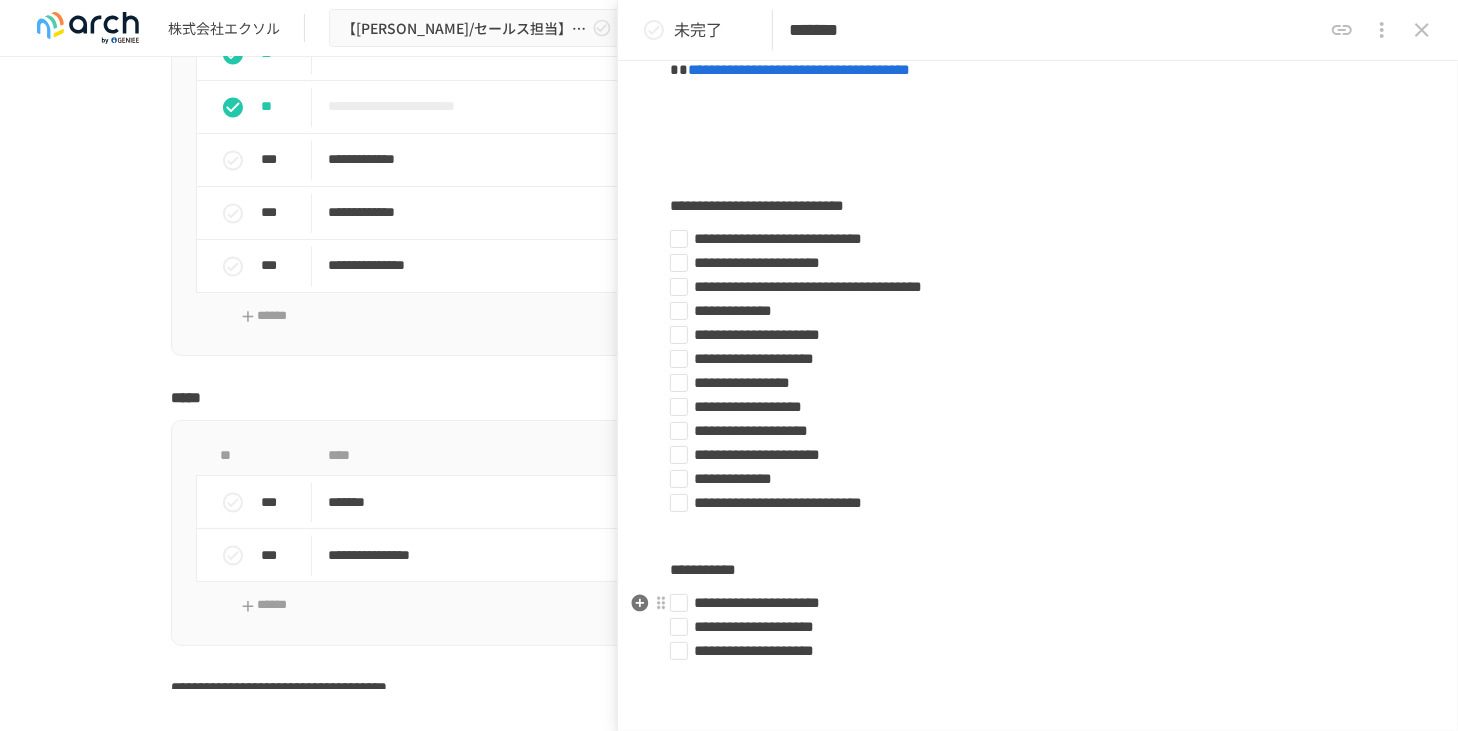 scroll, scrollTop: 457, scrollLeft: 0, axis: vertical 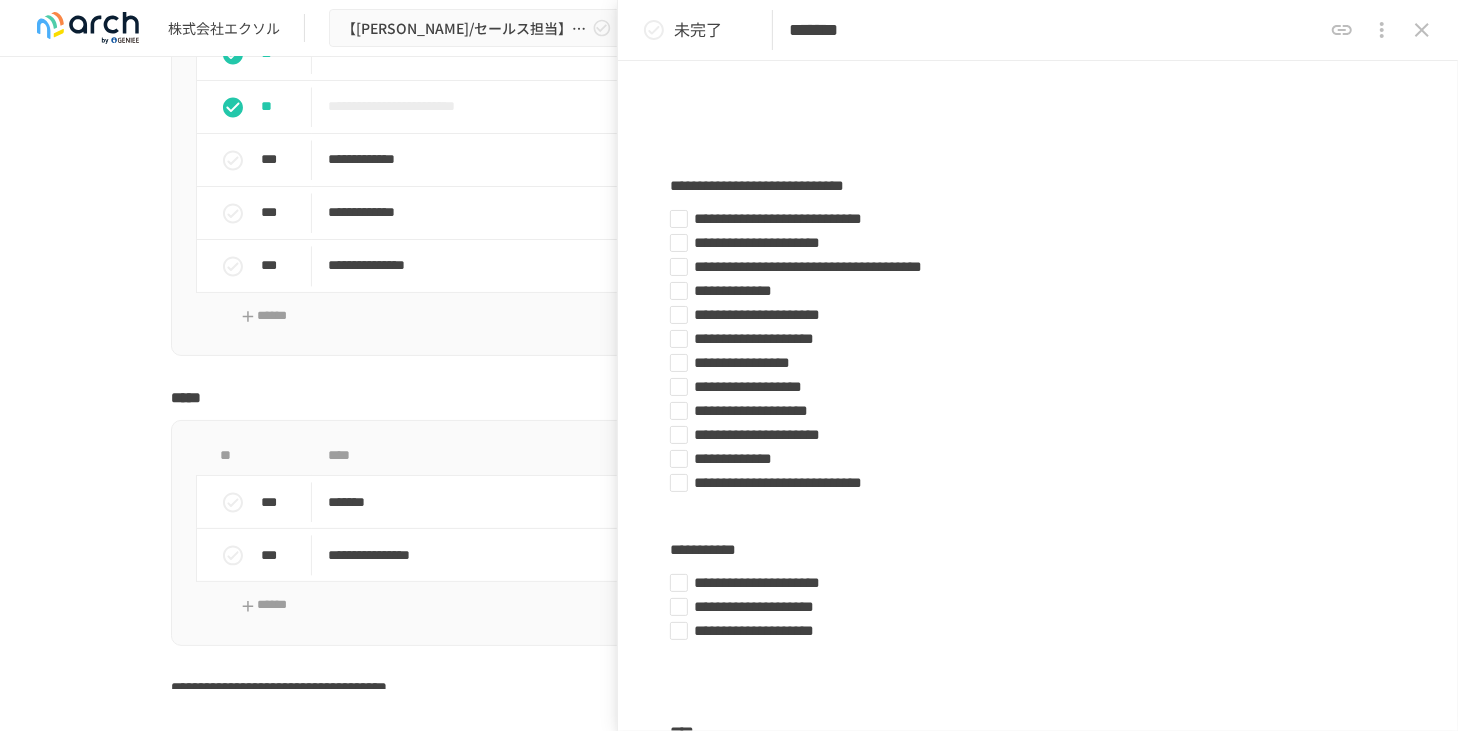 click on "**********" at bounding box center [729, 1836] 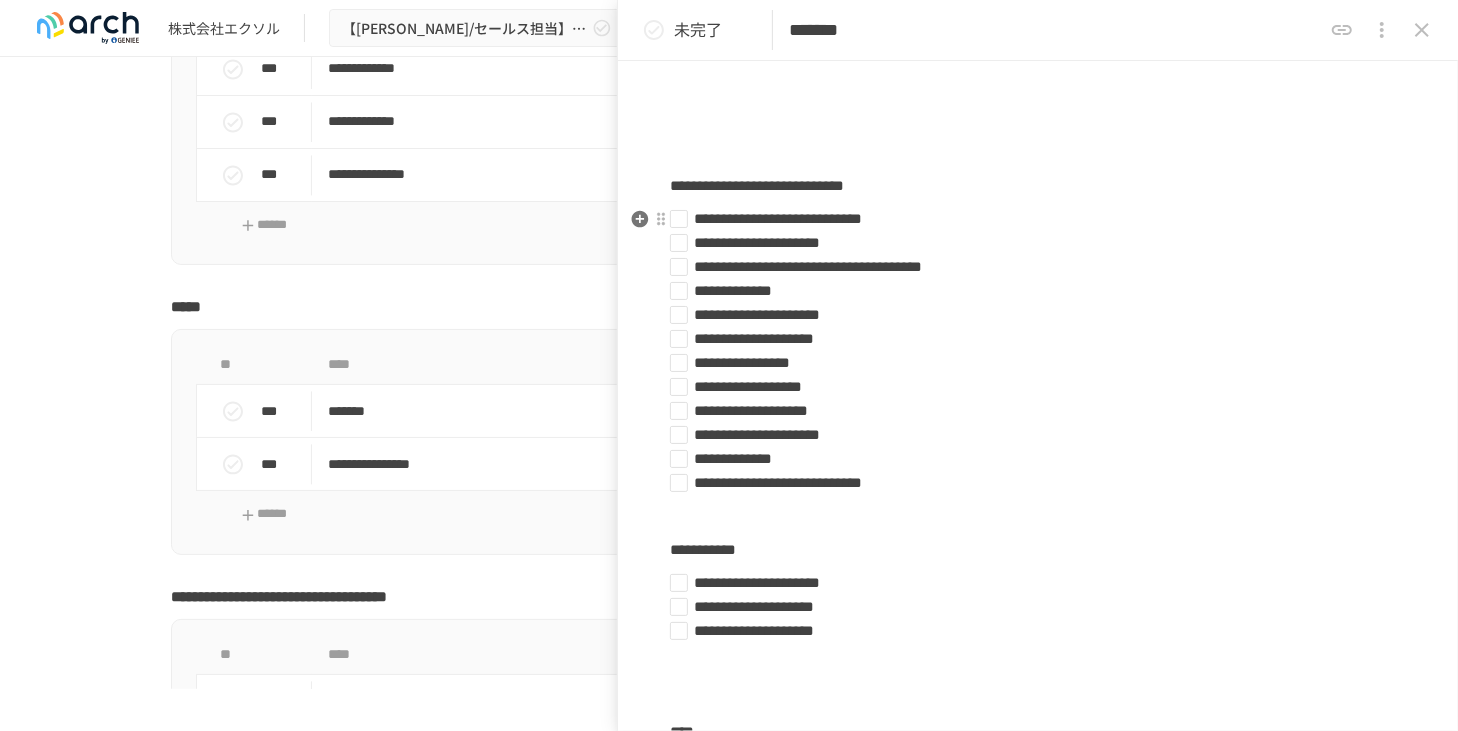 scroll, scrollTop: 2857, scrollLeft: 0, axis: vertical 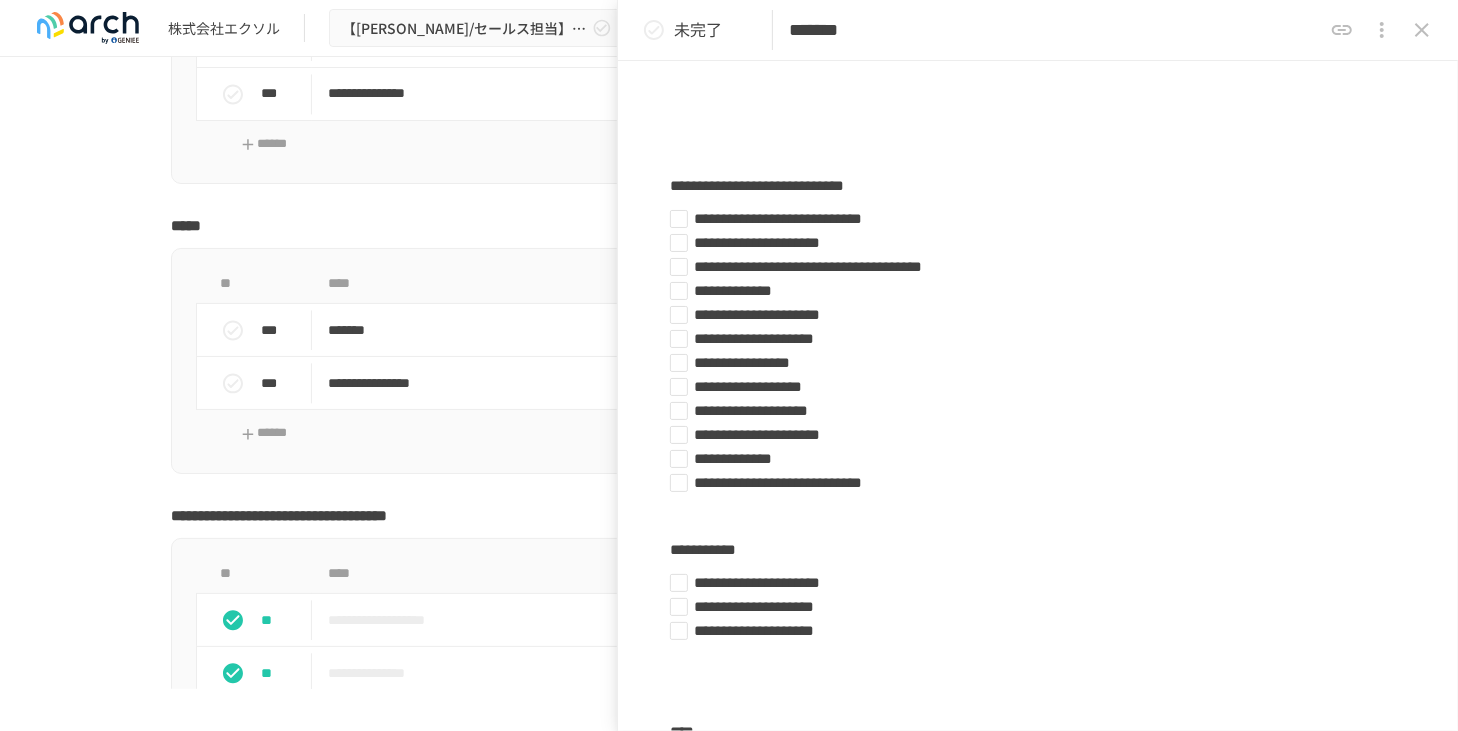 click 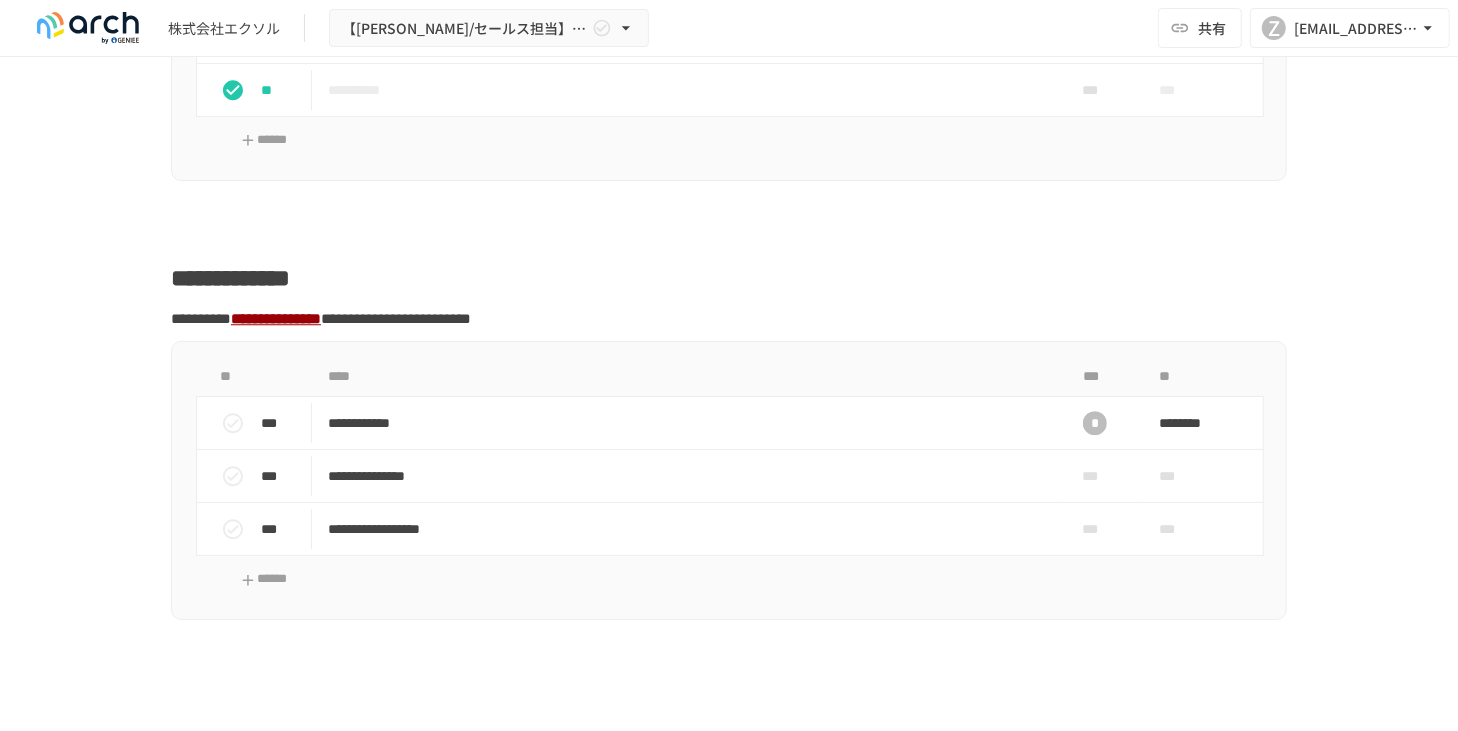 scroll, scrollTop: 3600, scrollLeft: 0, axis: vertical 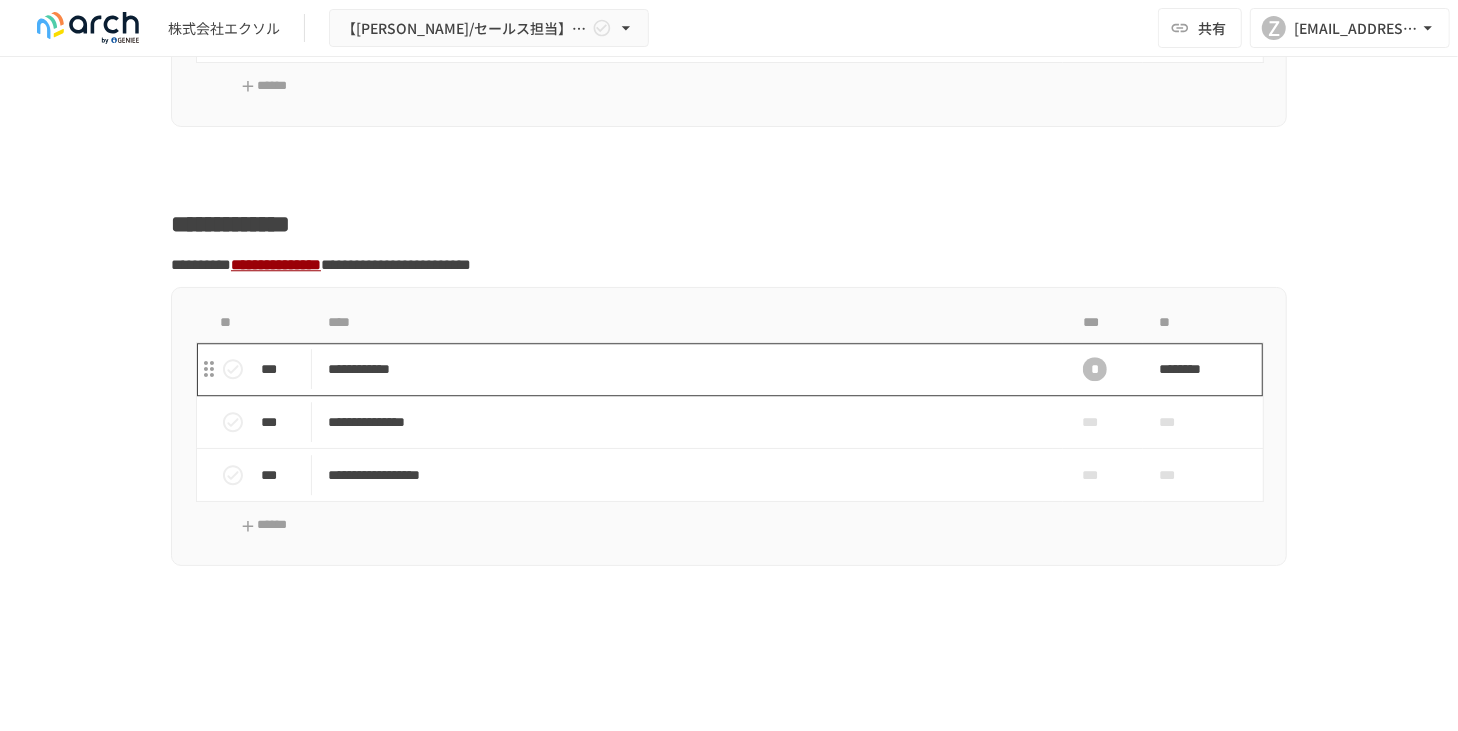 click on "**********" at bounding box center (687, 369) 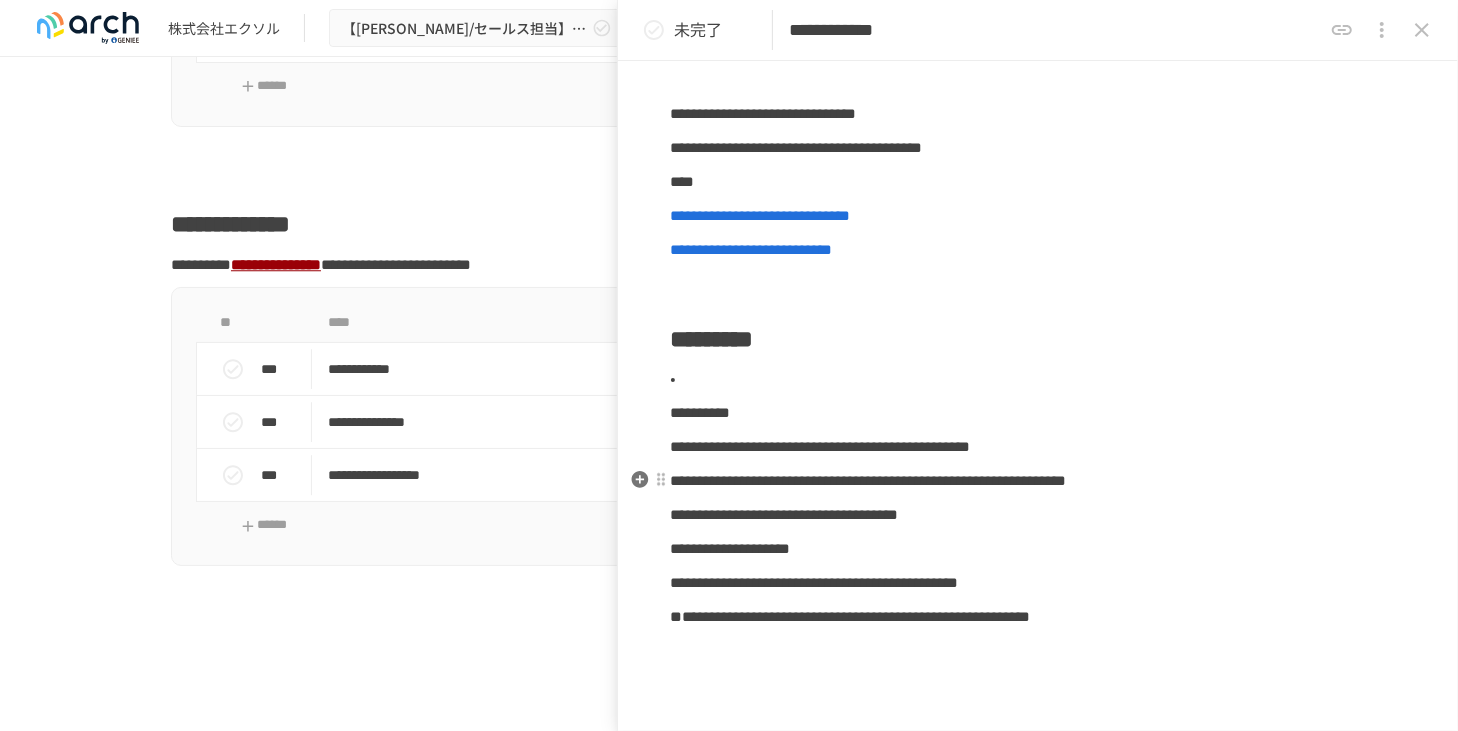 scroll, scrollTop: 342, scrollLeft: 0, axis: vertical 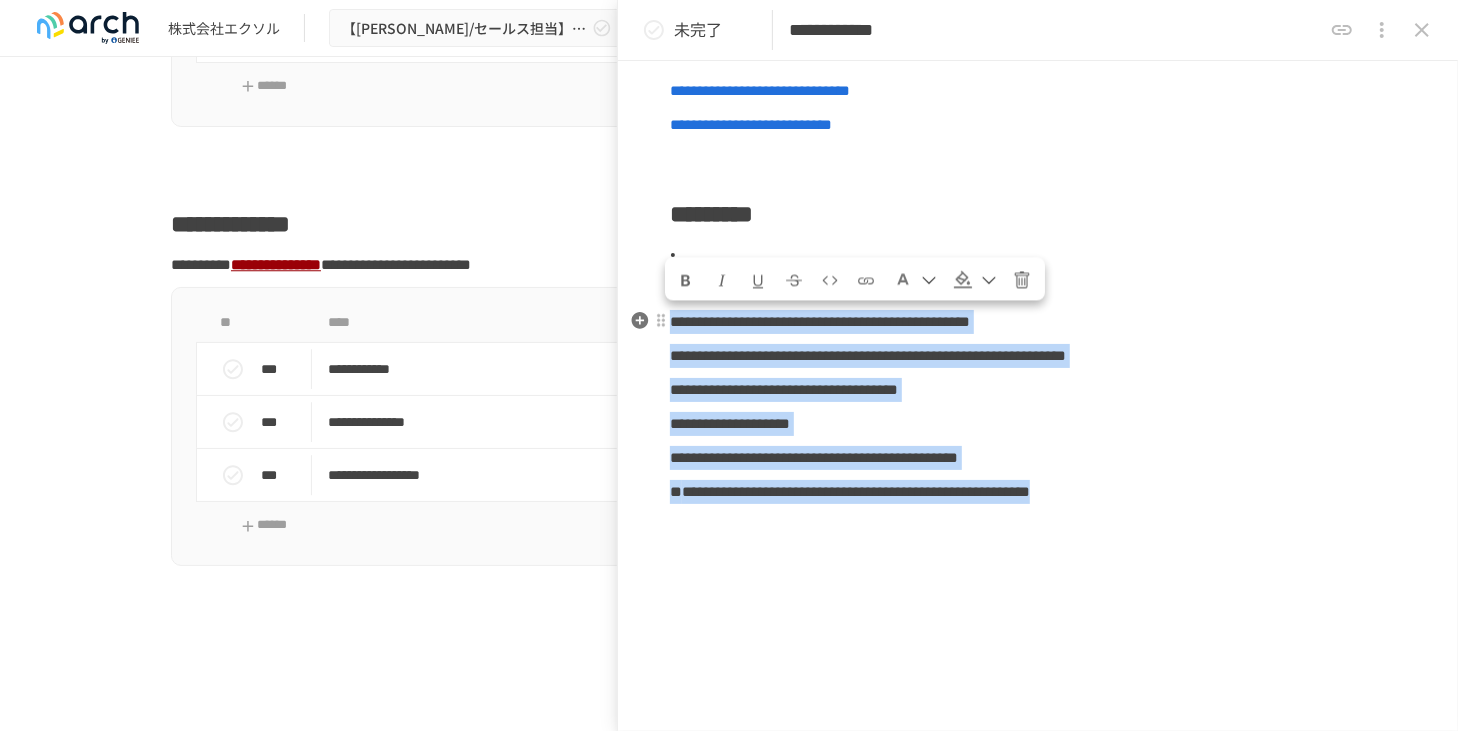 drag, startPoint x: 1384, startPoint y: 520, endPoint x: 670, endPoint y: 331, distance: 738.59125 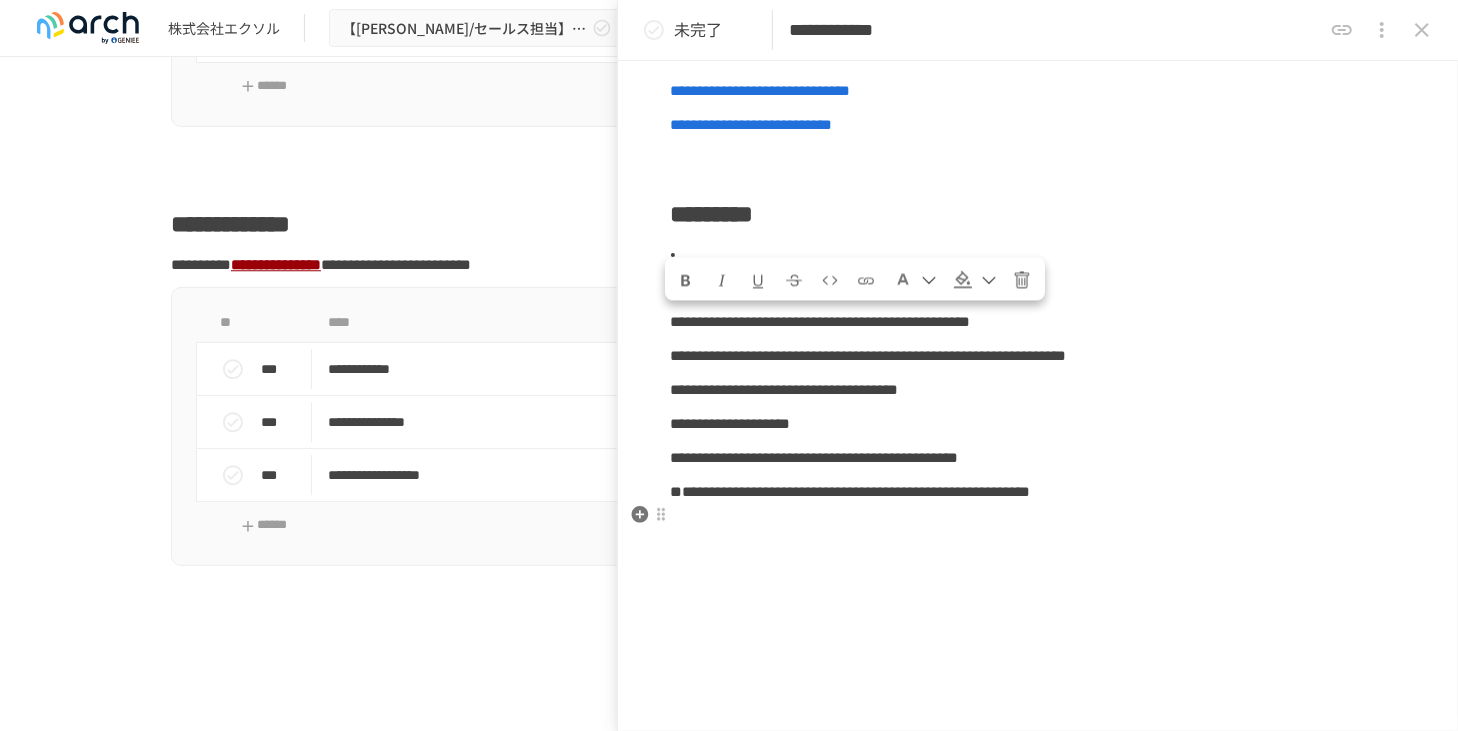 click on "**********" at bounding box center (1038, 206) 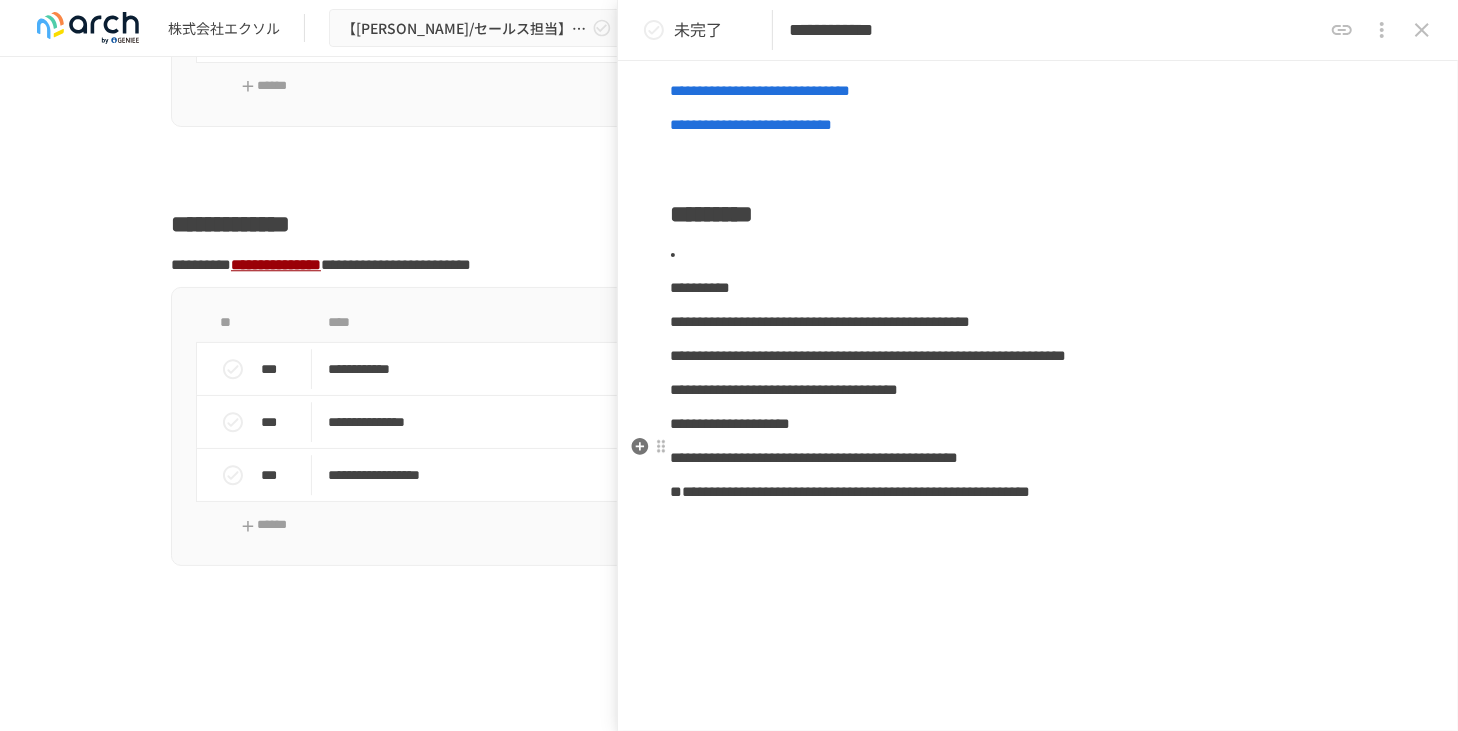 click on "**********" at bounding box center [1038, 322] 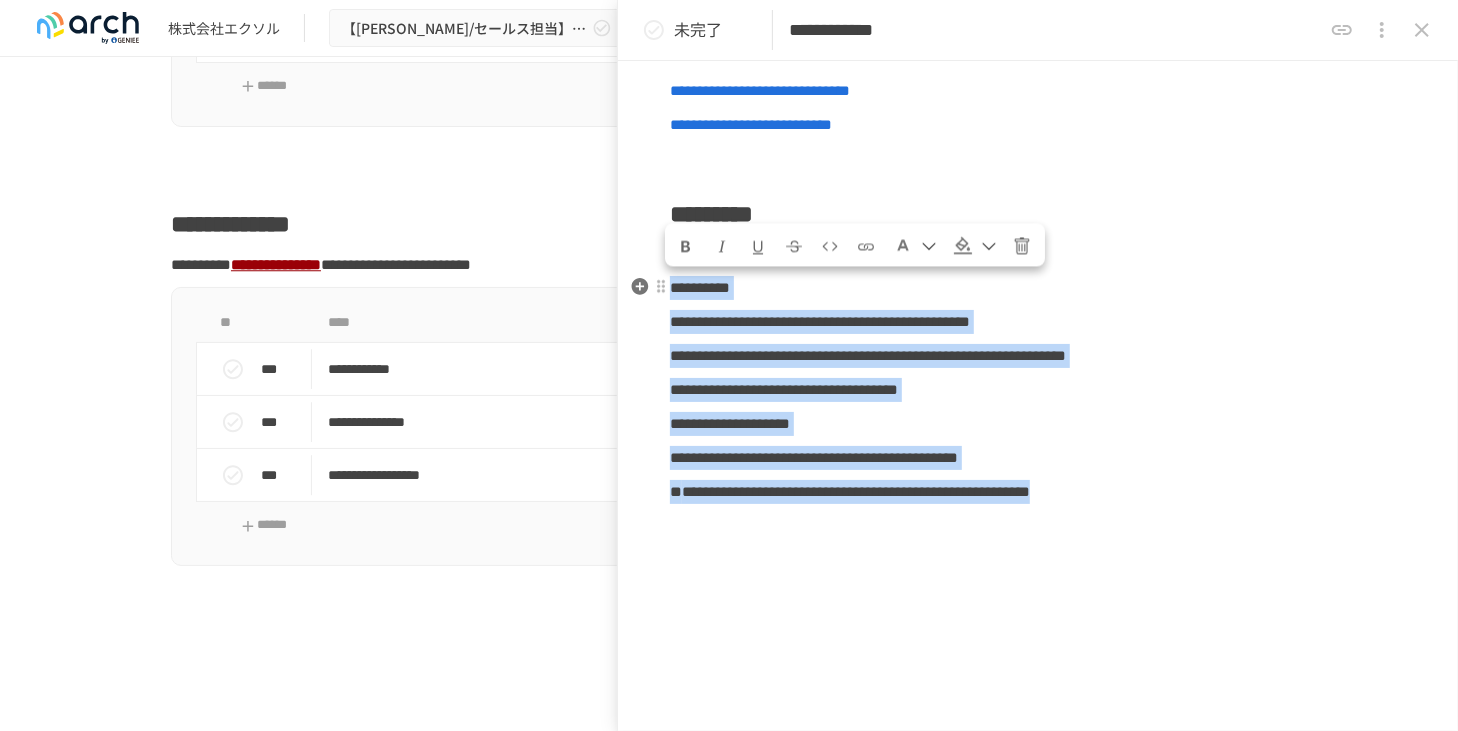 drag, startPoint x: 1378, startPoint y: 521, endPoint x: 754, endPoint y: 337, distance: 650.5628 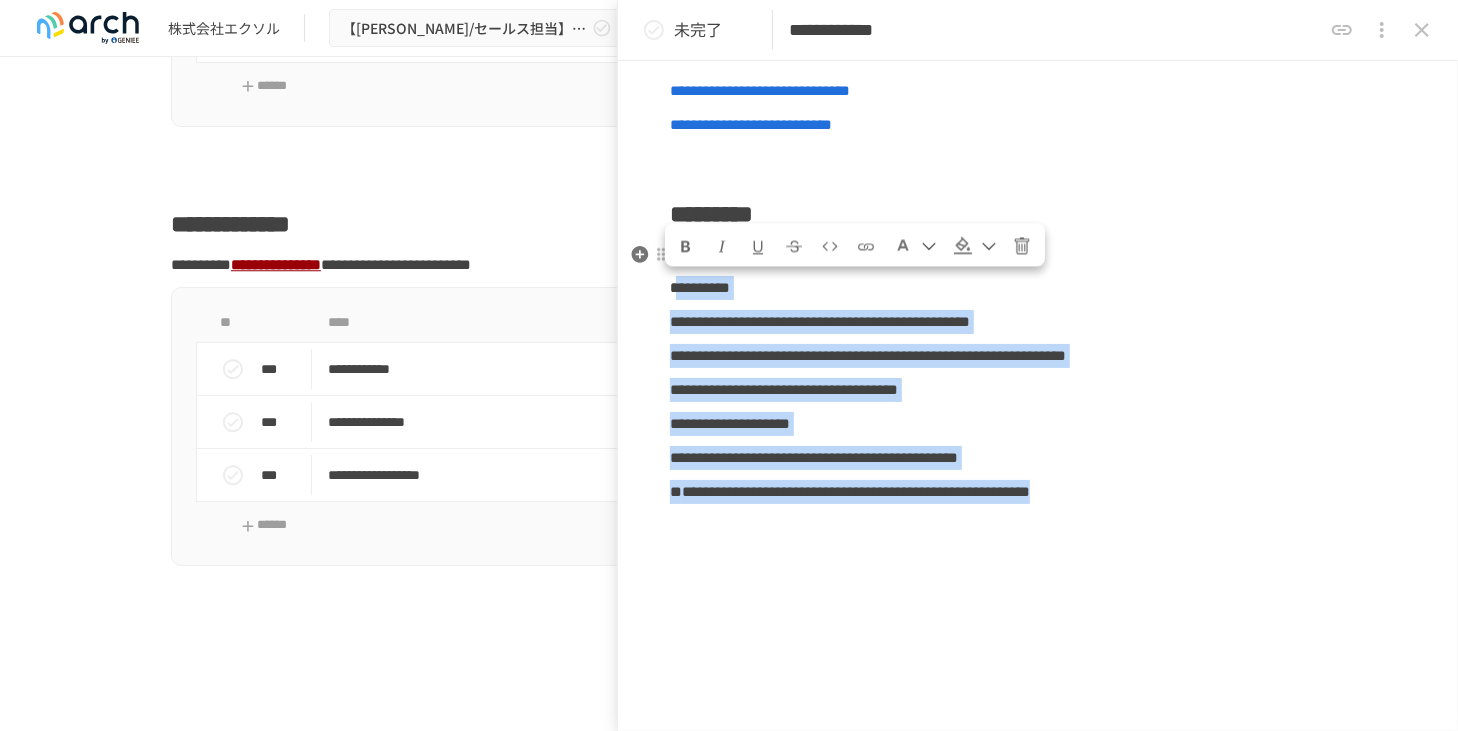 click at bounding box center [1022, 247] 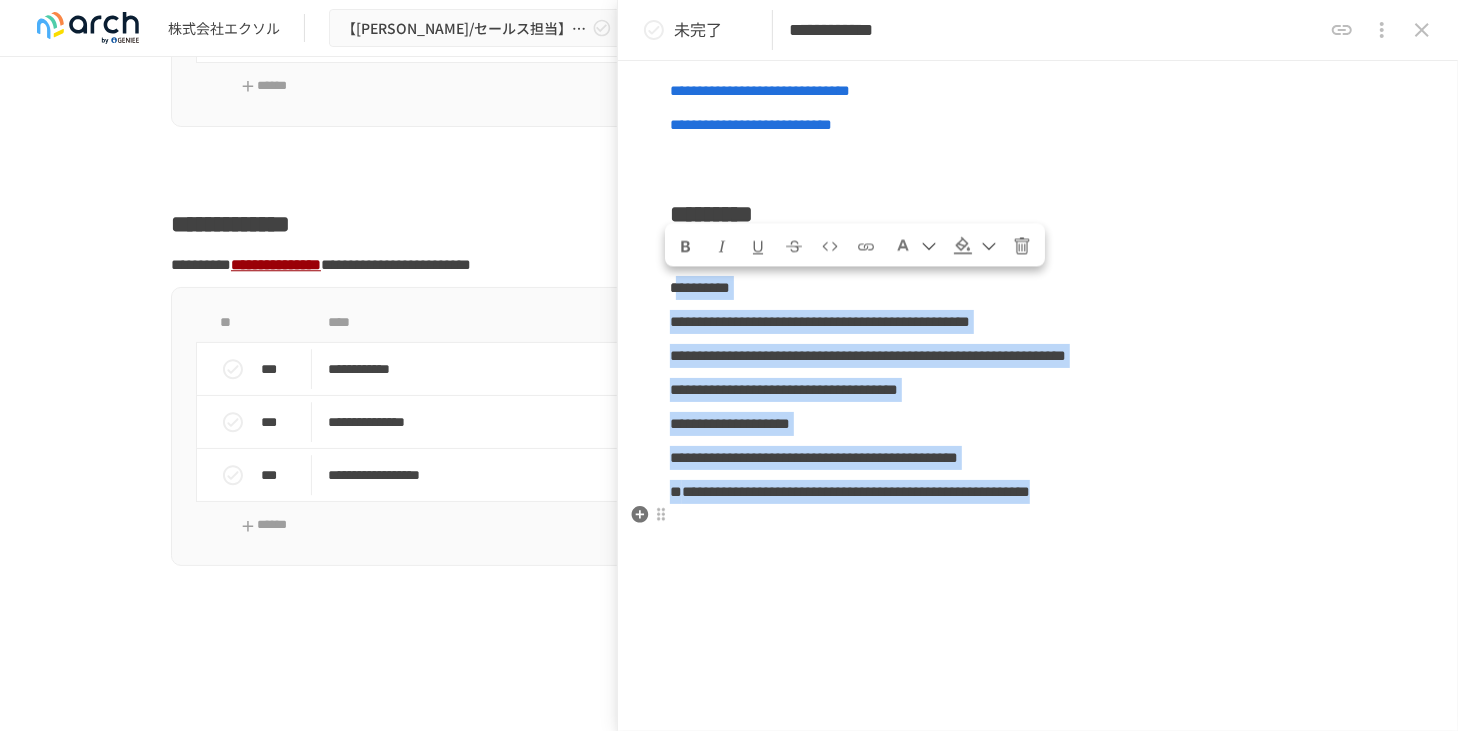 click on "**********" at bounding box center [850, 491] 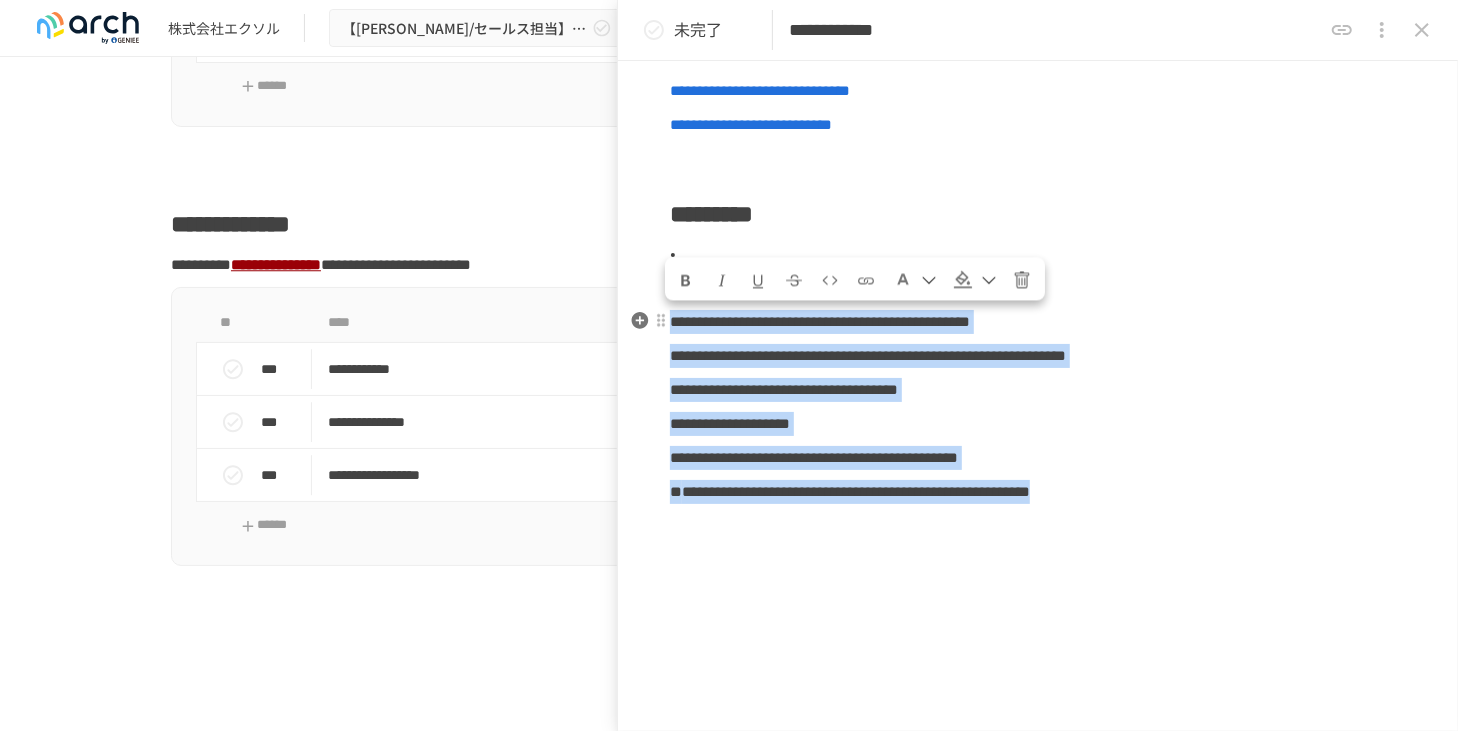 drag, startPoint x: 1264, startPoint y: 497, endPoint x: 677, endPoint y: 328, distance: 610.8437 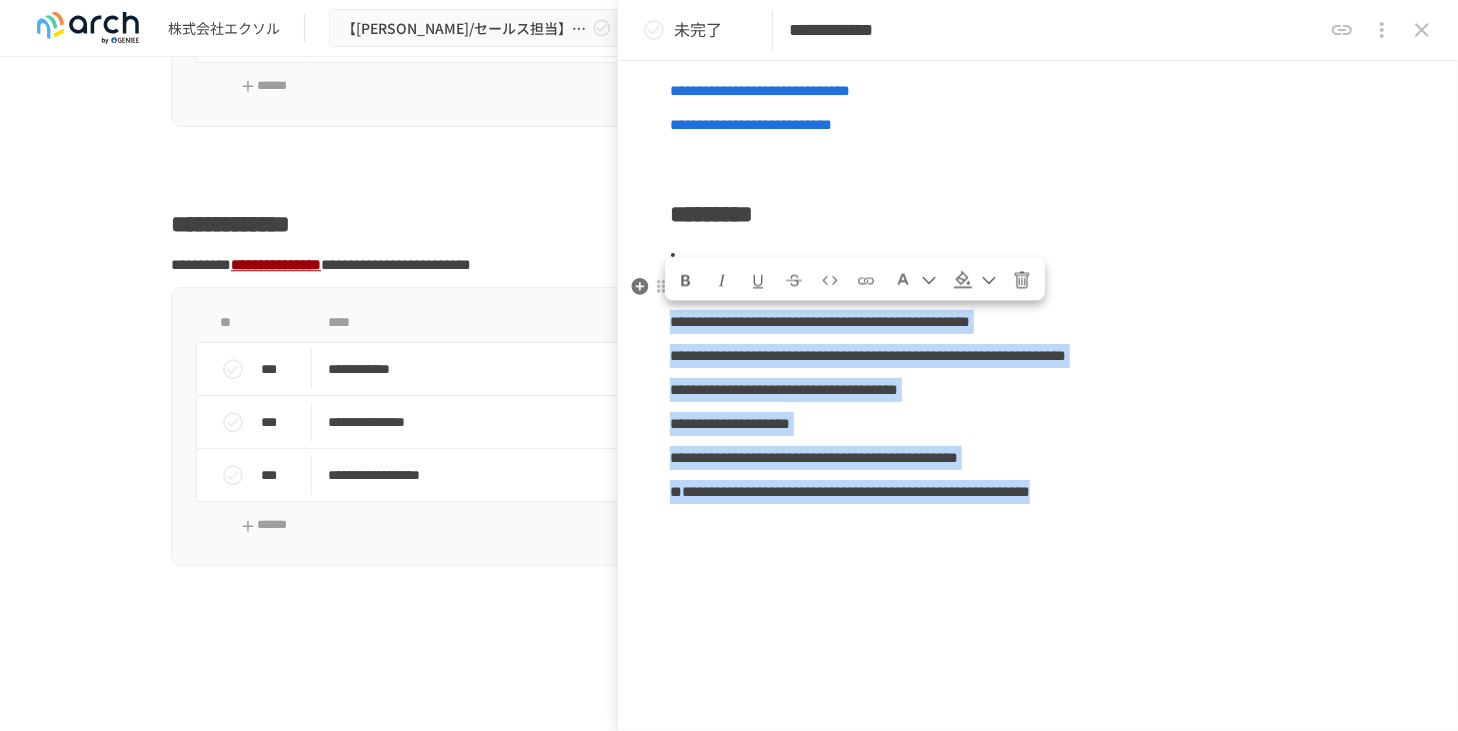 click at bounding box center (1022, 281) 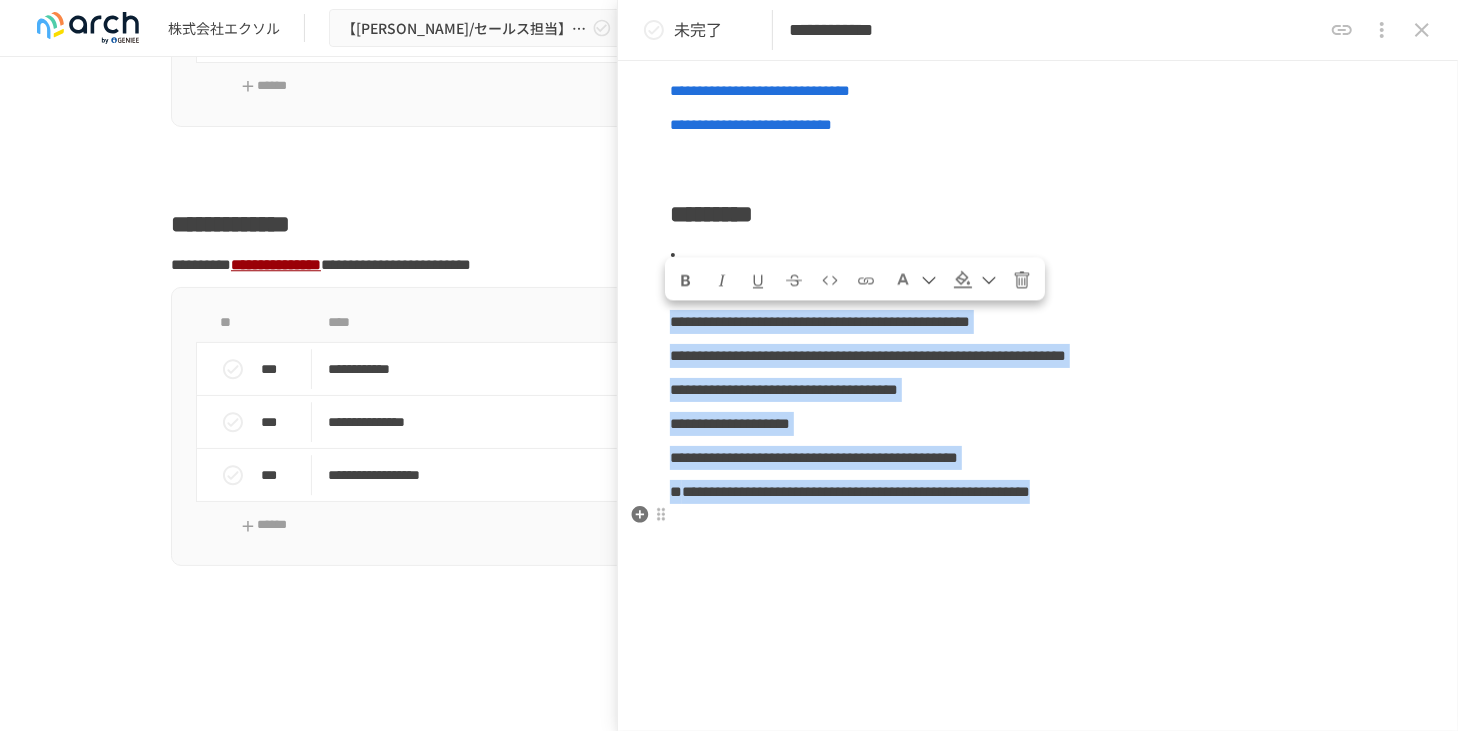 click on "**********" at bounding box center [850, 491] 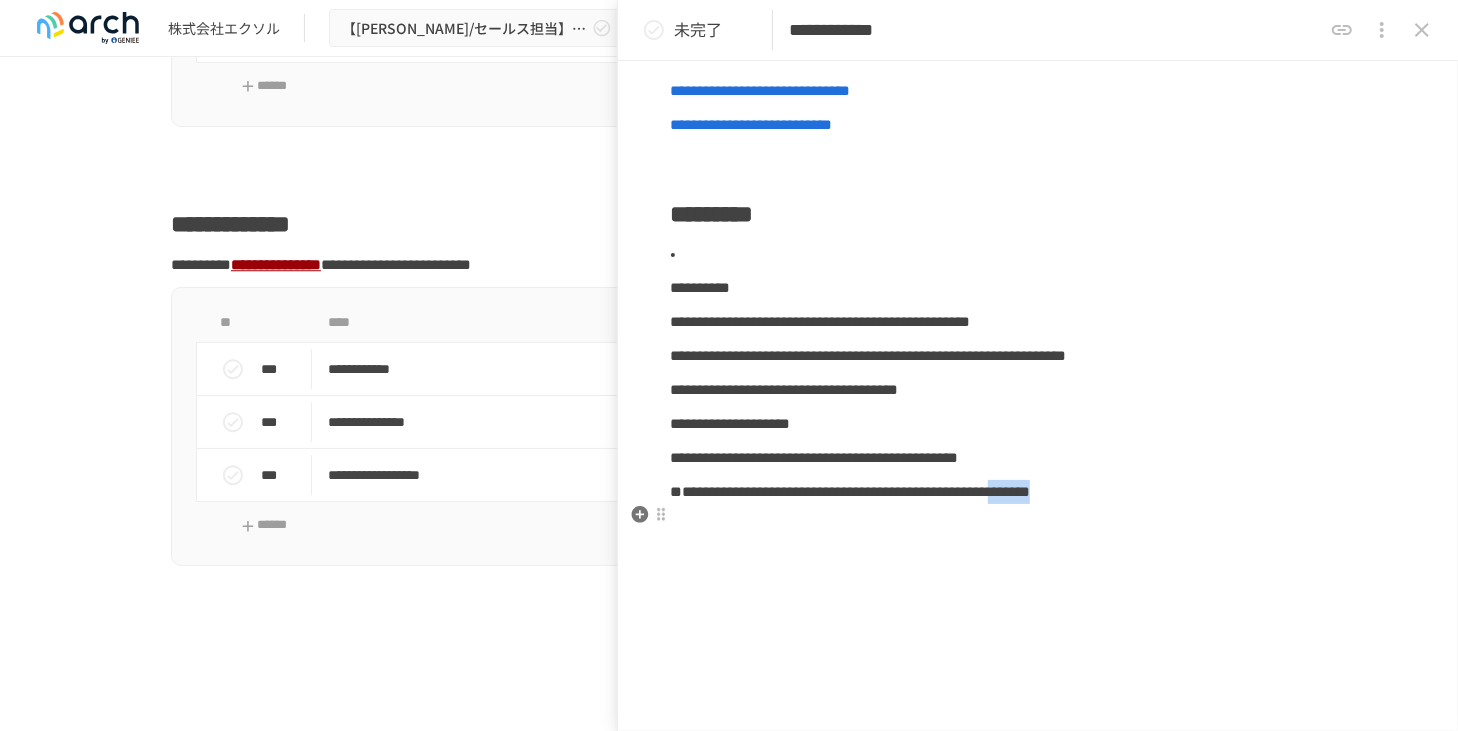 drag, startPoint x: 1386, startPoint y: 513, endPoint x: 1290, endPoint y: 512, distance: 96.00521 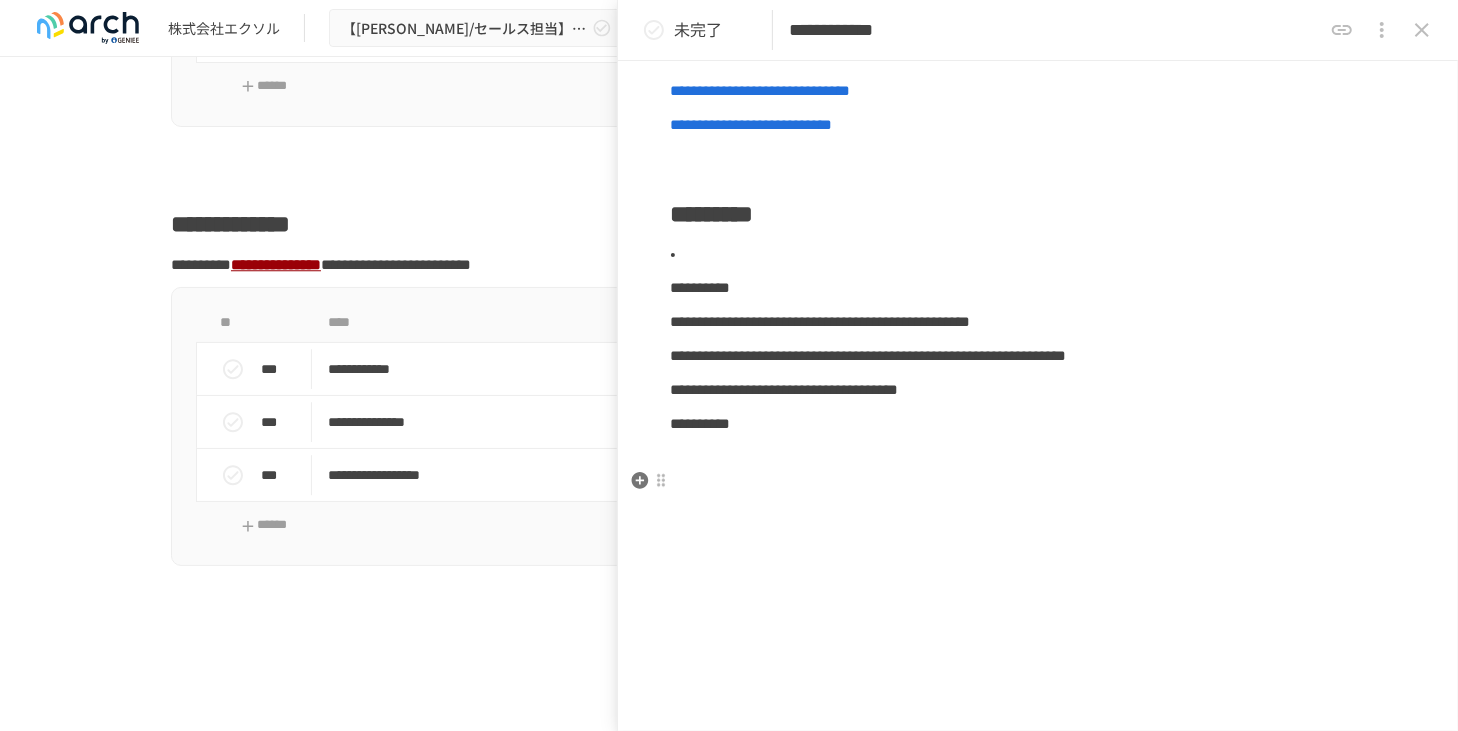 drag, startPoint x: 836, startPoint y: 469, endPoint x: 817, endPoint y: 453, distance: 24.839485 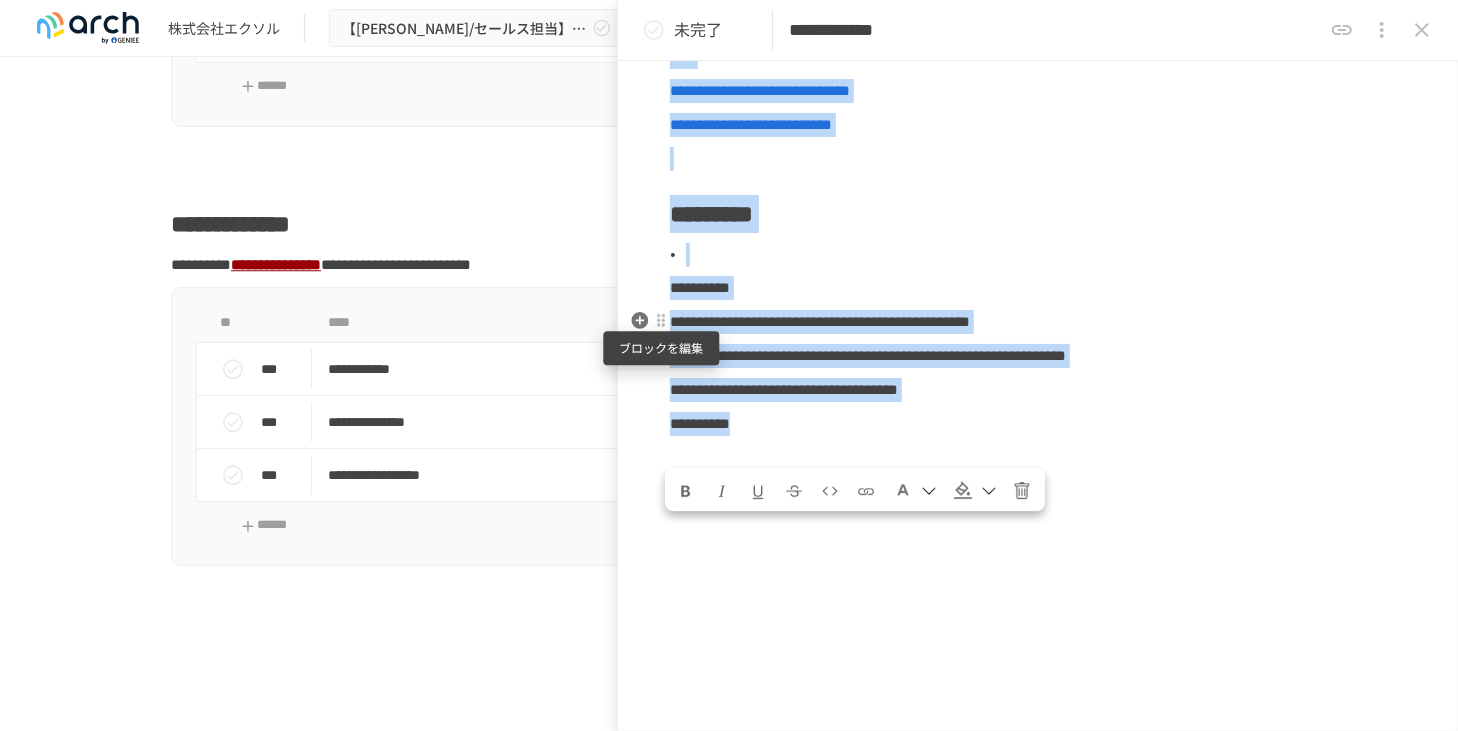 drag, startPoint x: 814, startPoint y: 451, endPoint x: 667, endPoint y: 328, distance: 191.6716 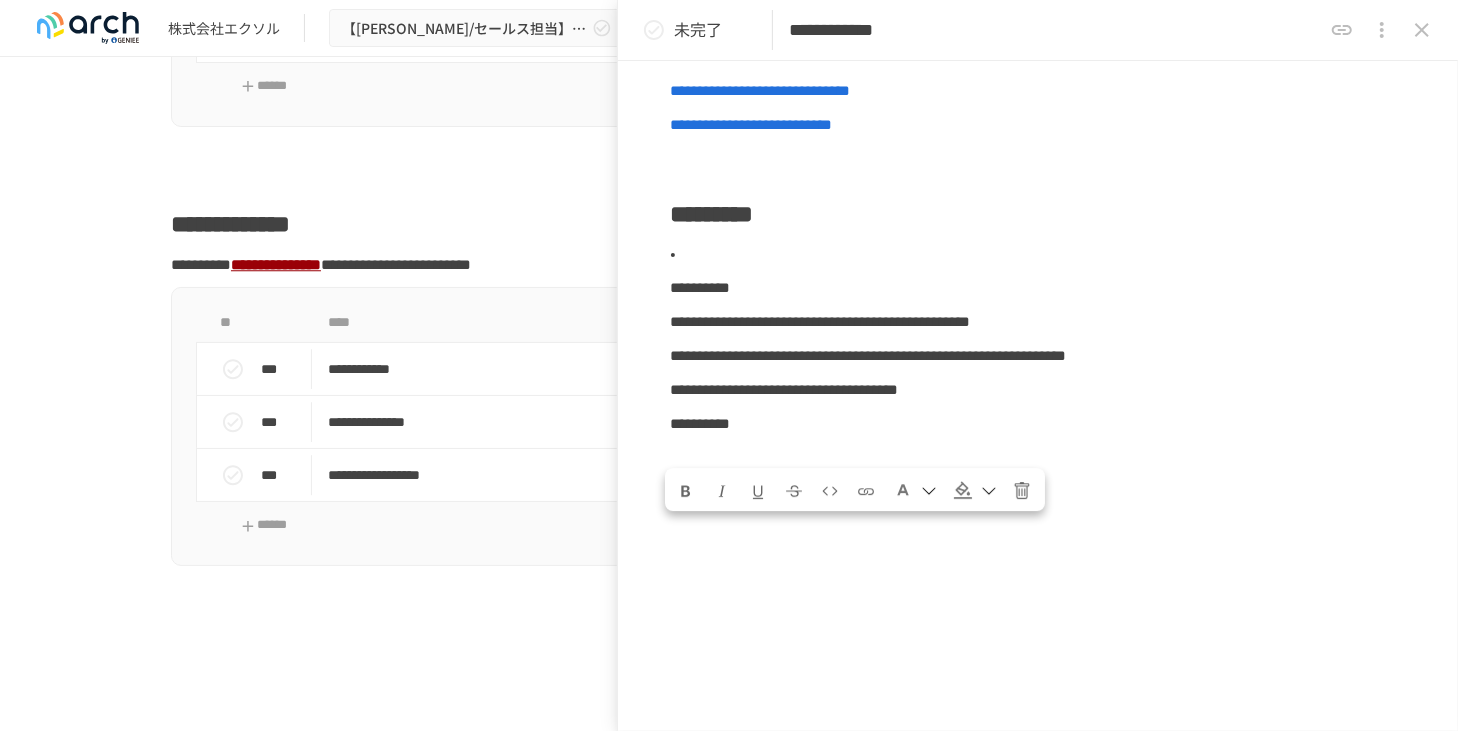 click on "**********" at bounding box center (1038, 326) 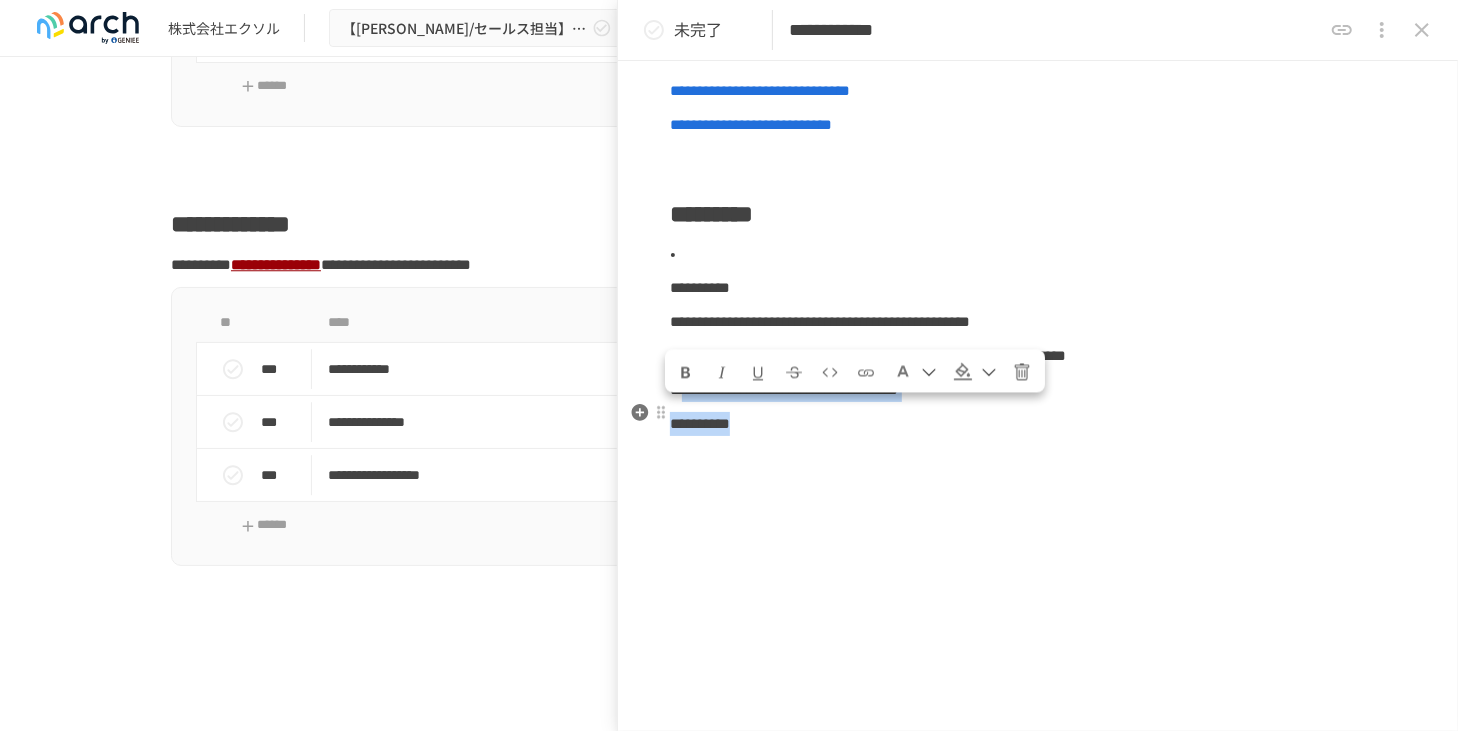 drag, startPoint x: 808, startPoint y: 452, endPoint x: 684, endPoint y: 410, distance: 130.91983 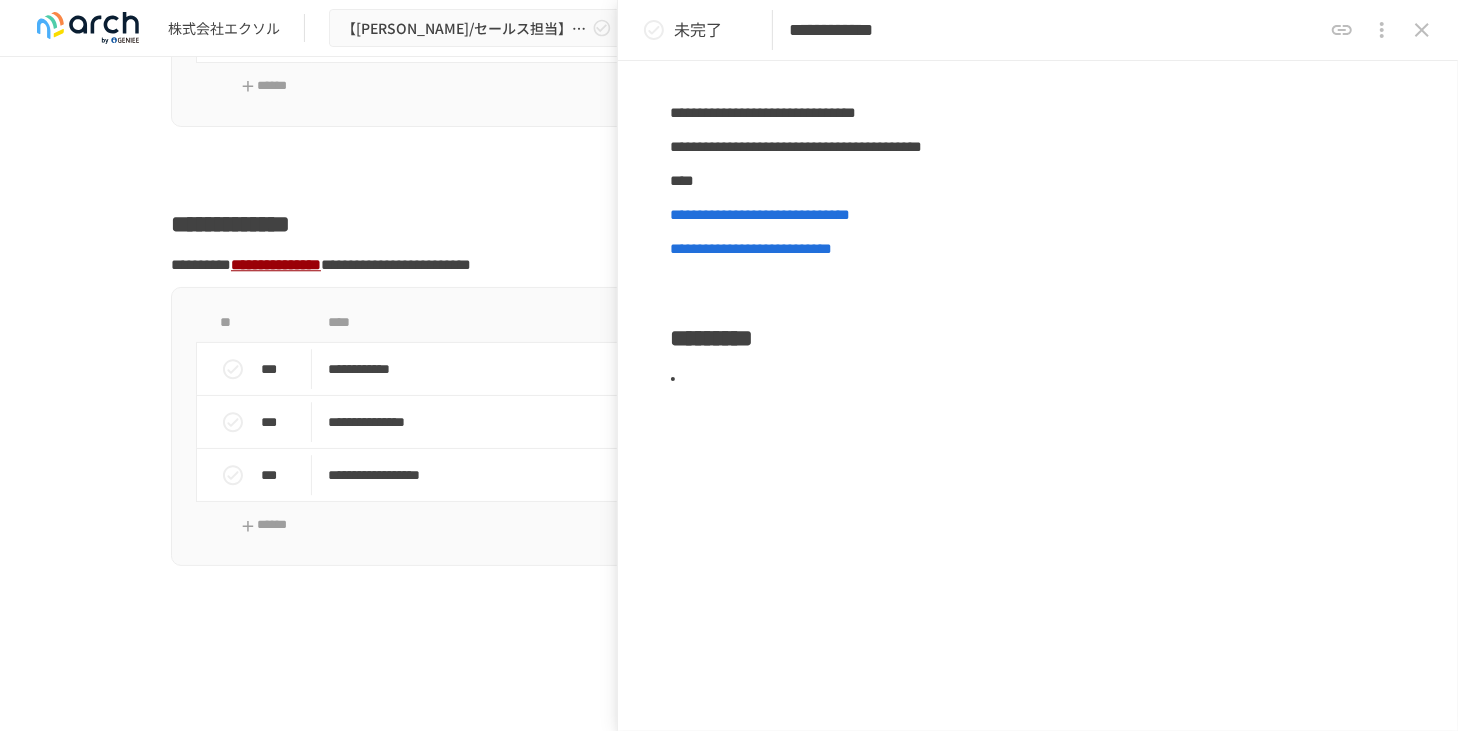 scroll, scrollTop: 253, scrollLeft: 0, axis: vertical 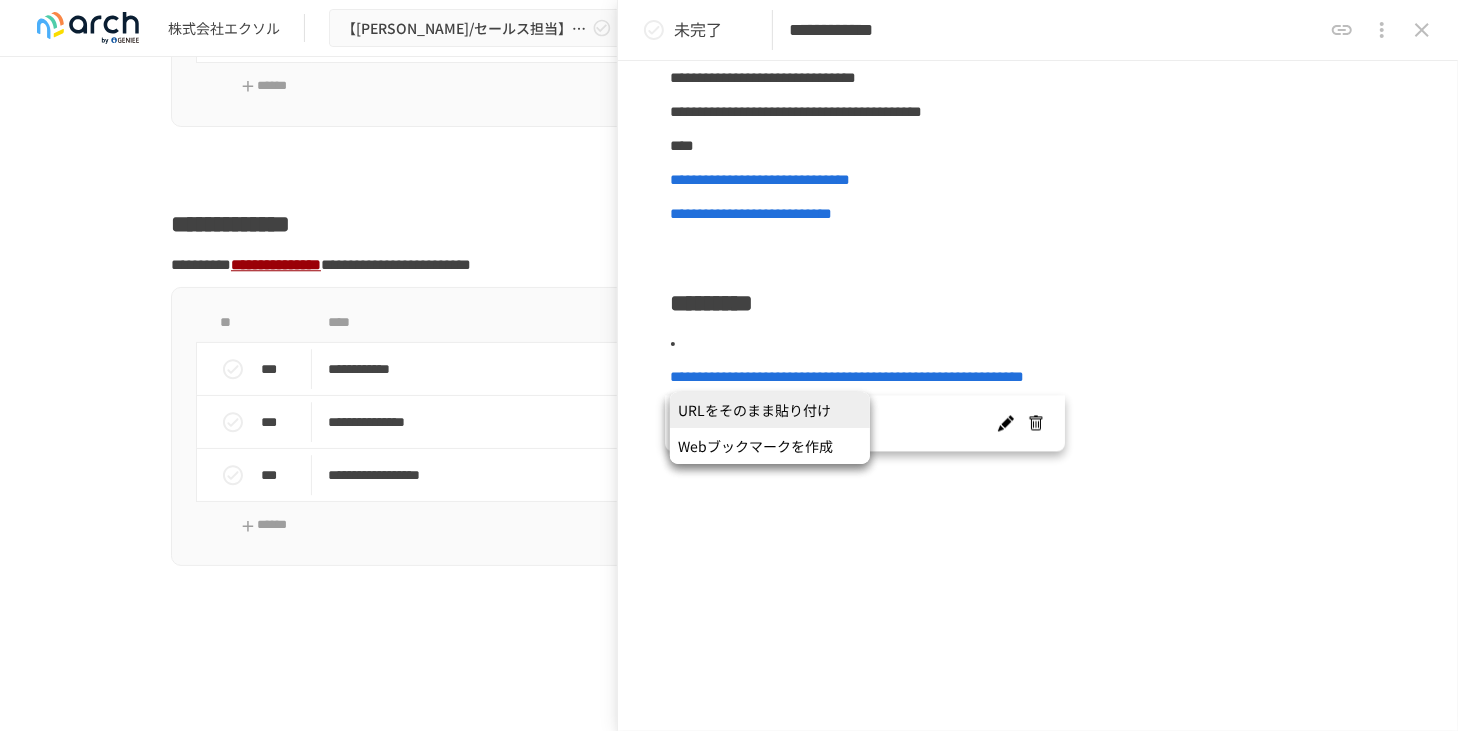 click at bounding box center [1046, 344] 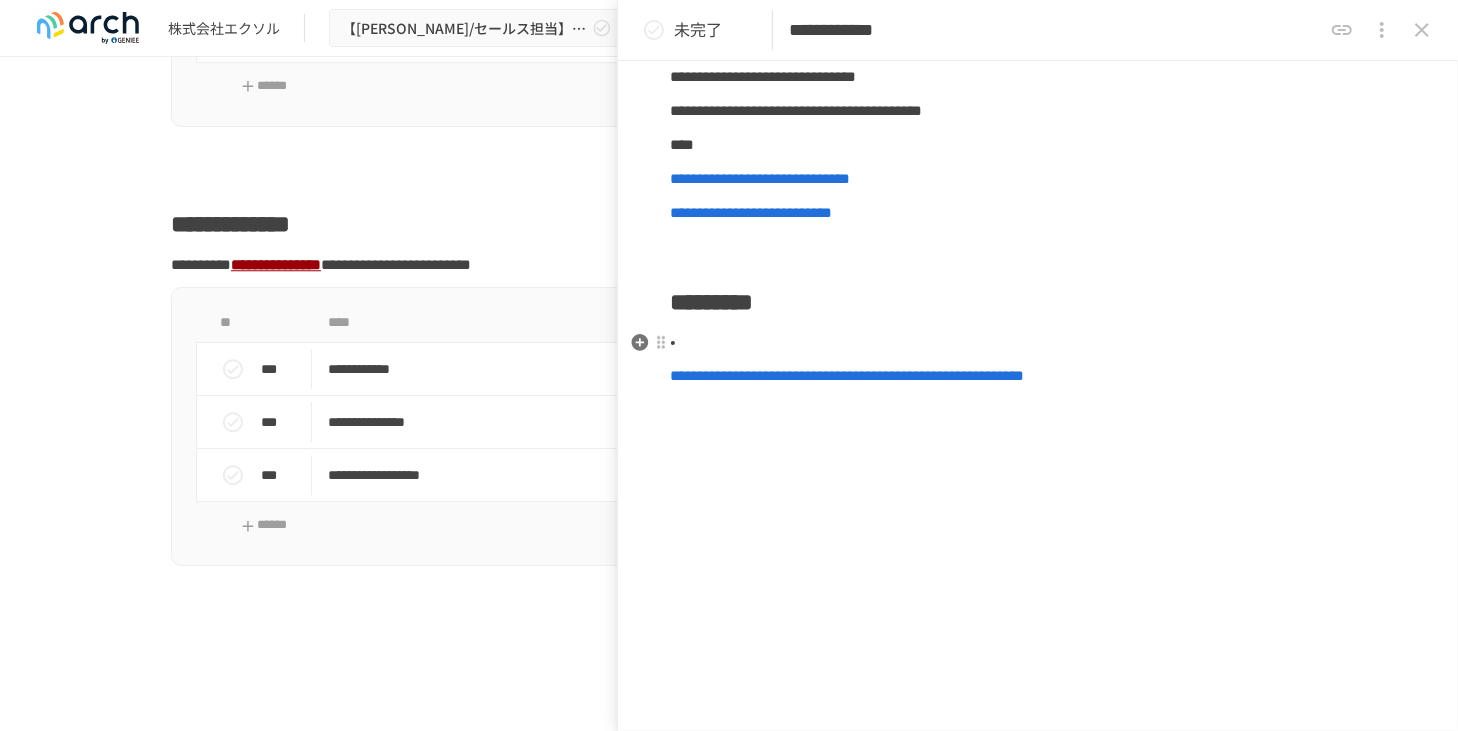 scroll, scrollTop: 253, scrollLeft: 0, axis: vertical 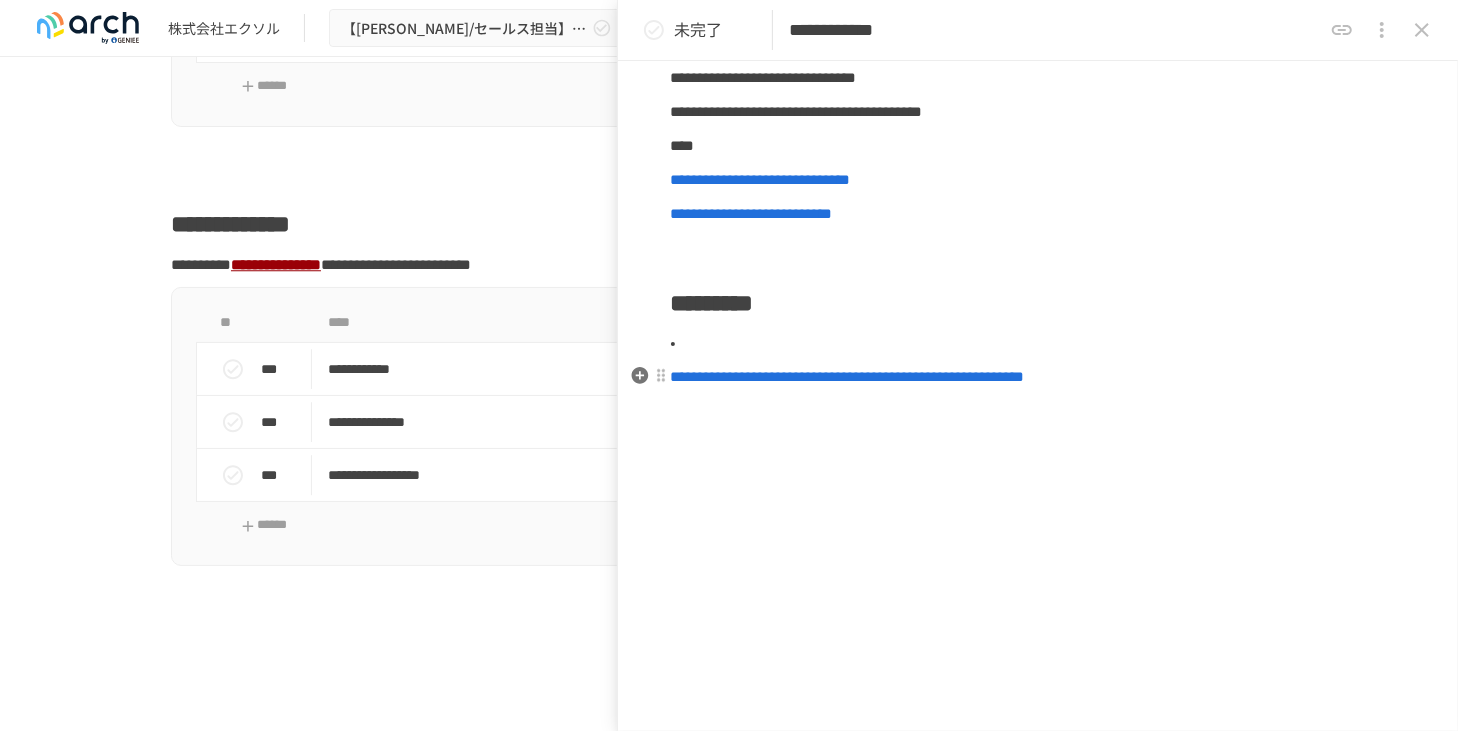 click on "**********" at bounding box center (1038, 193) 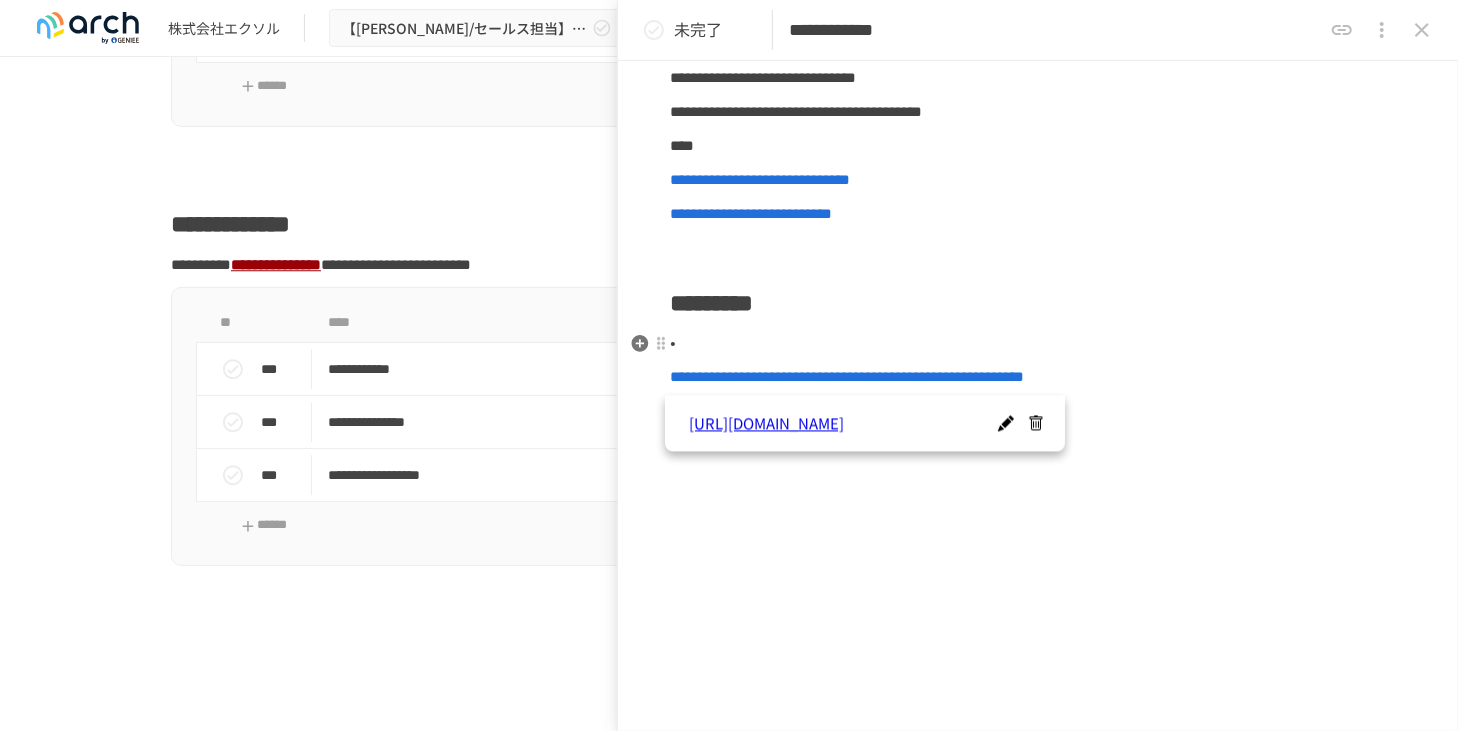 click at bounding box center (1046, 344) 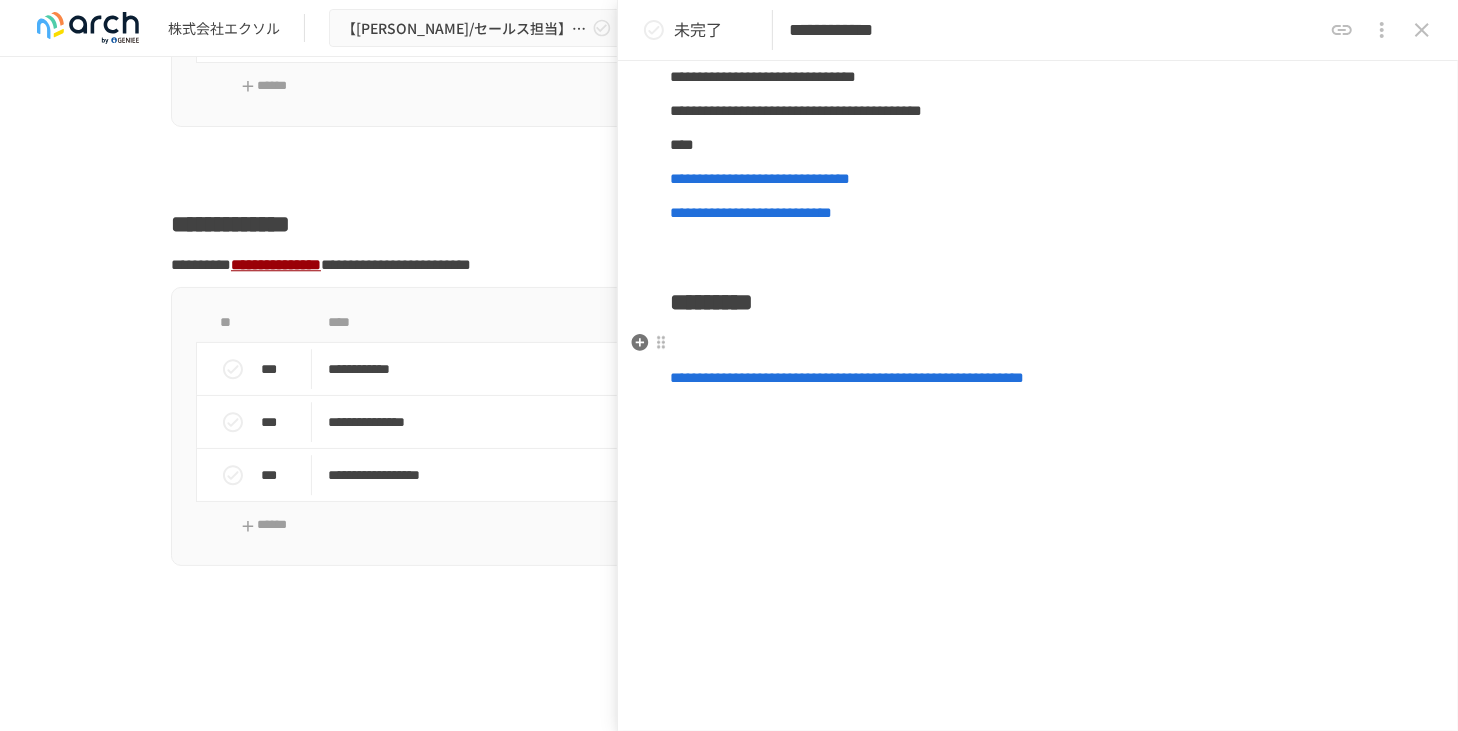 scroll, scrollTop: 289, scrollLeft: 0, axis: vertical 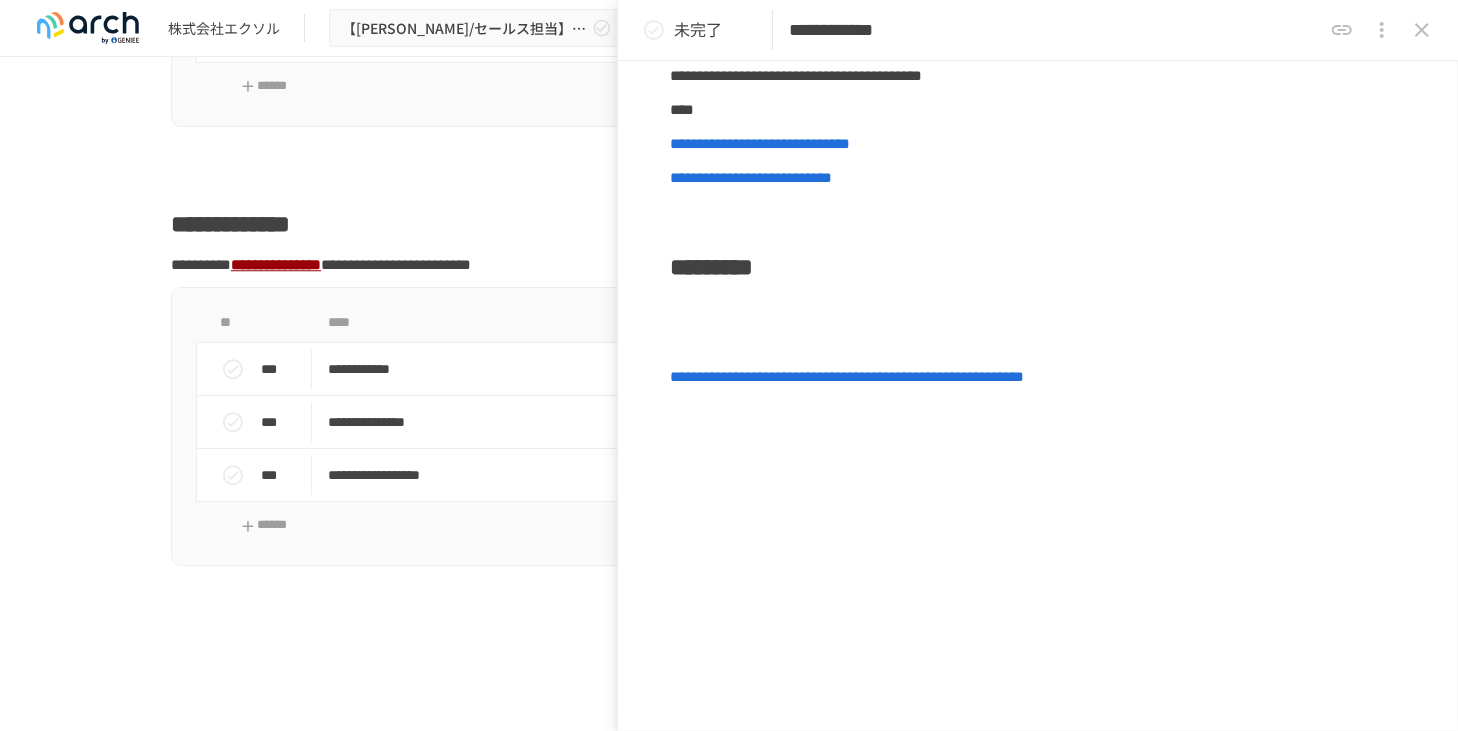 type 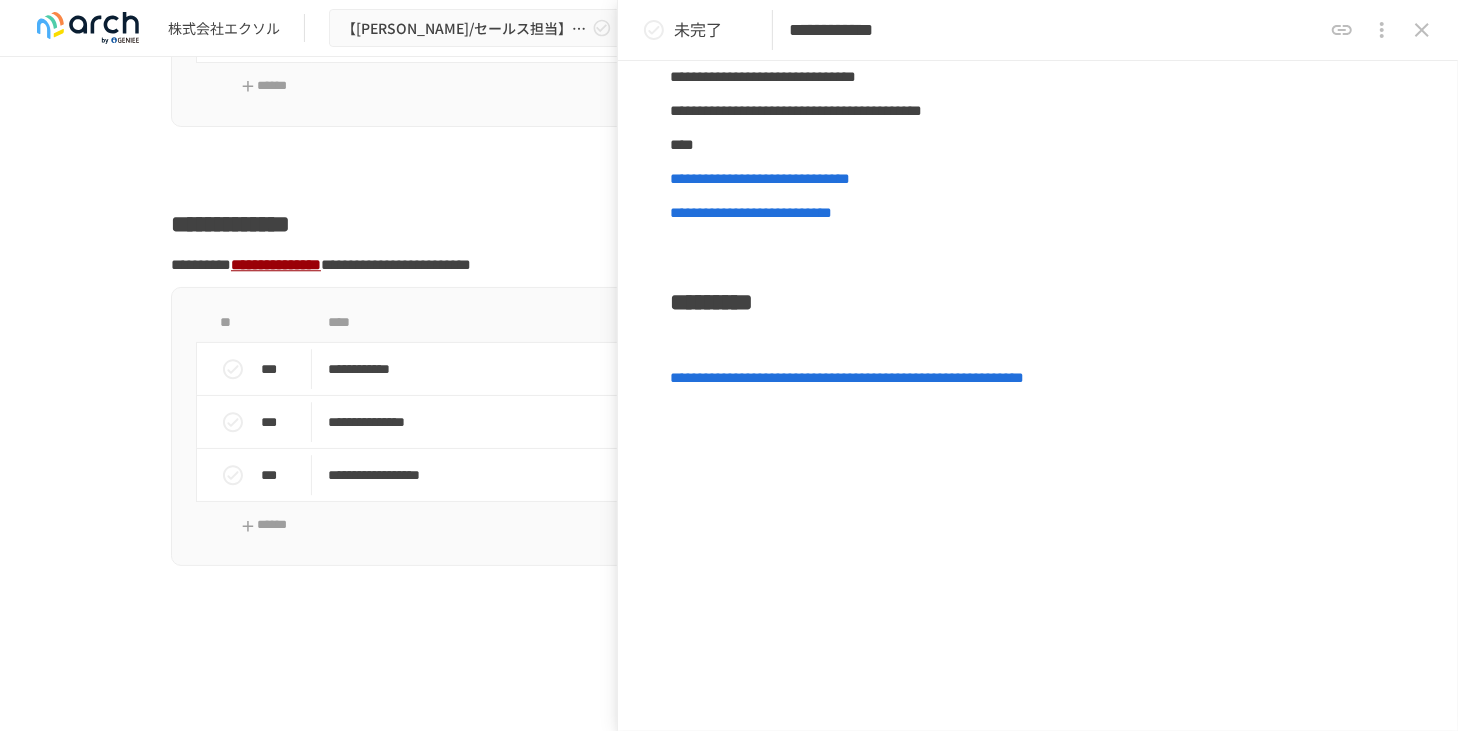 scroll, scrollTop: 253, scrollLeft: 0, axis: vertical 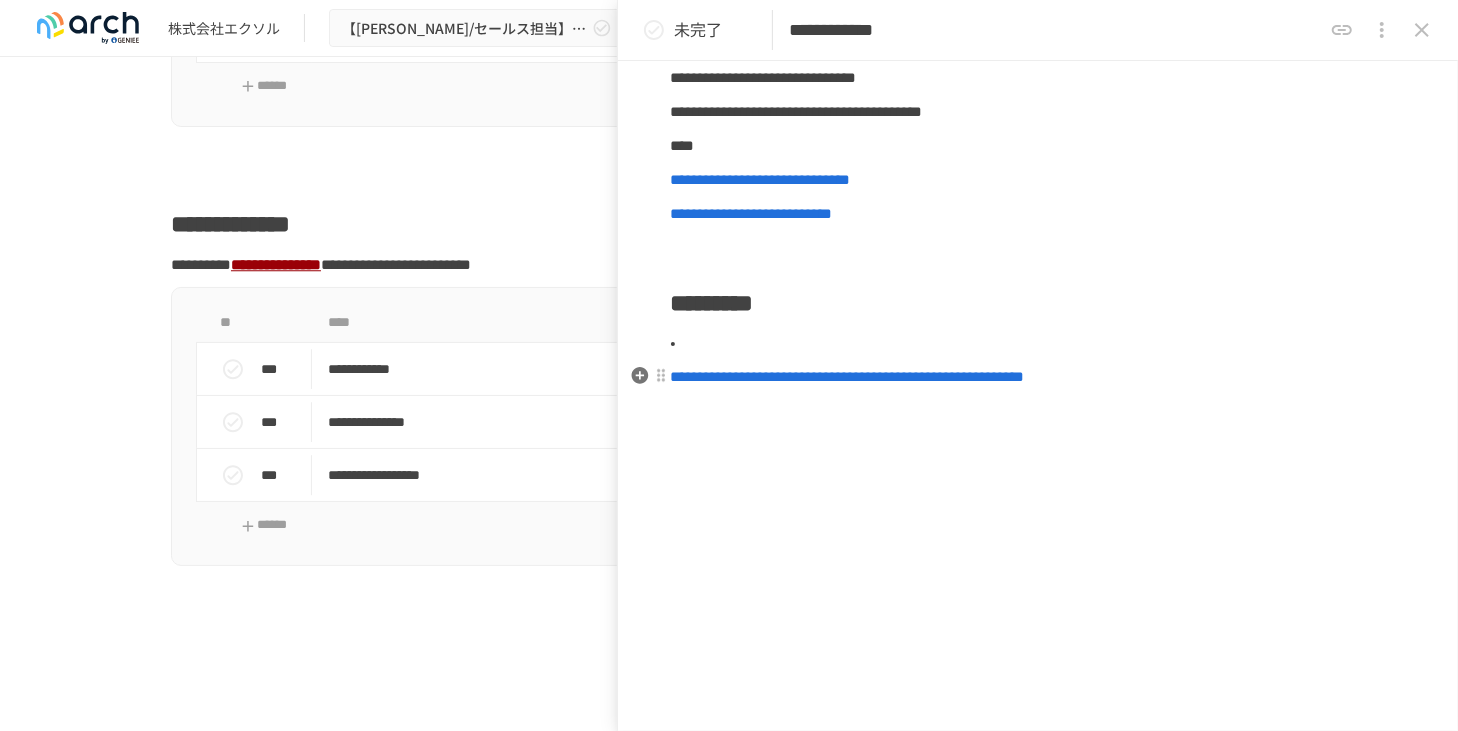 click on "**********" at bounding box center [1038, 377] 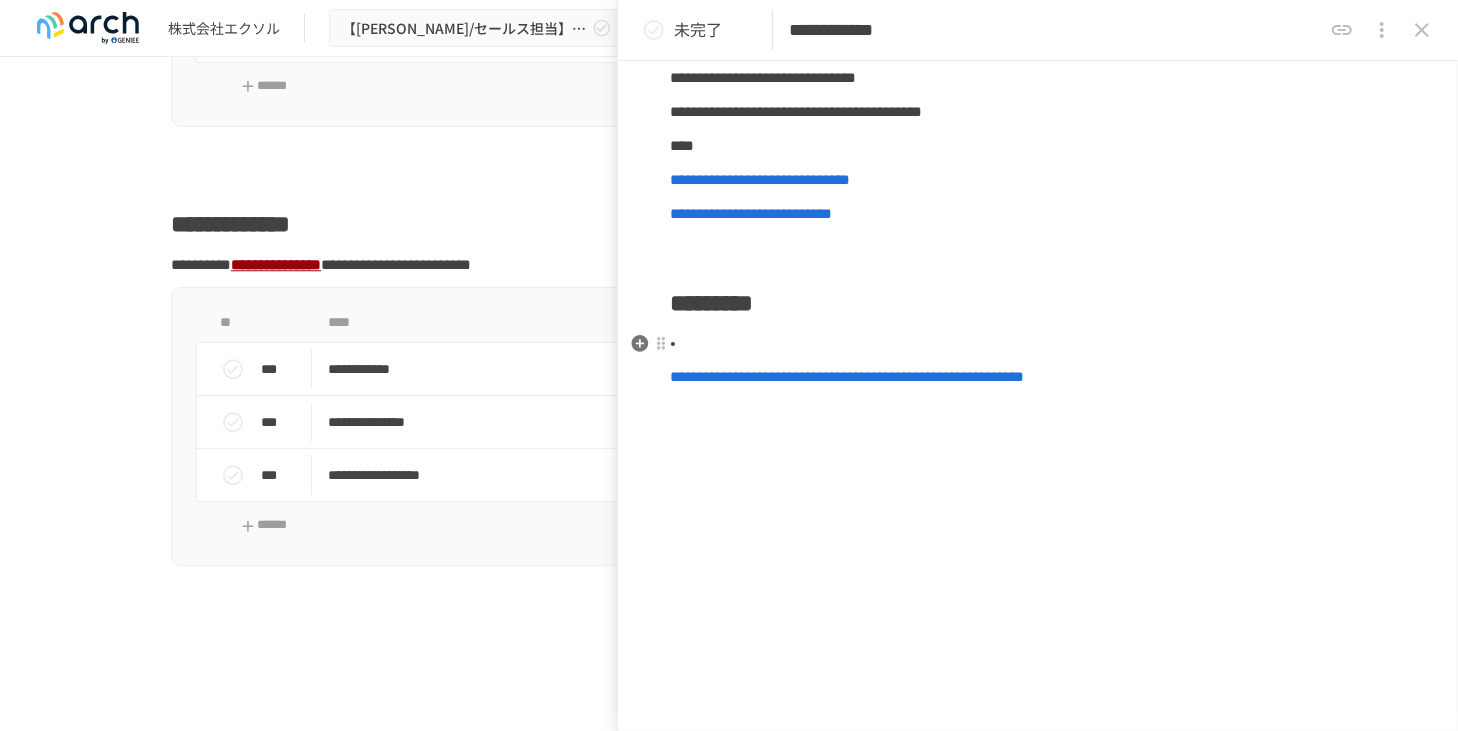 click at bounding box center (1046, 344) 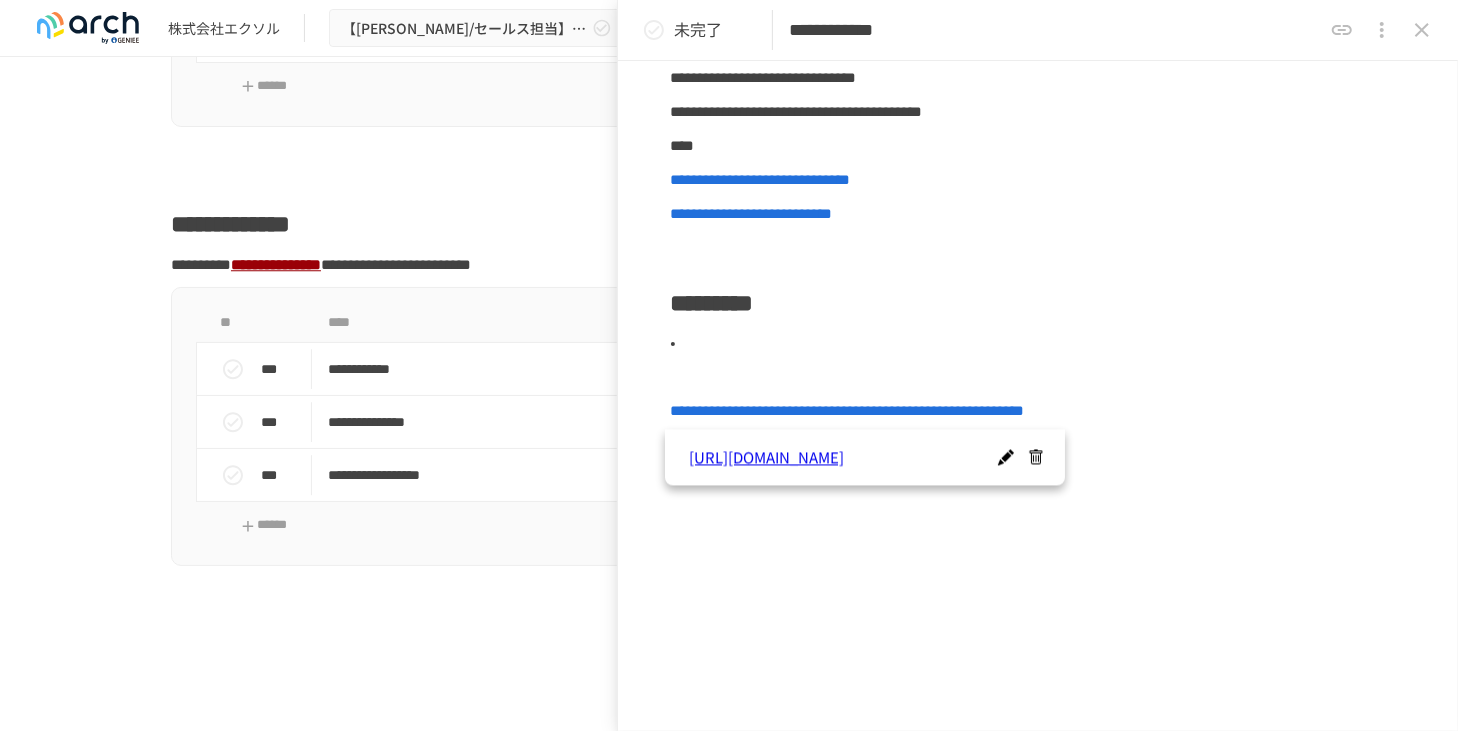 scroll, scrollTop: 286, scrollLeft: 0, axis: vertical 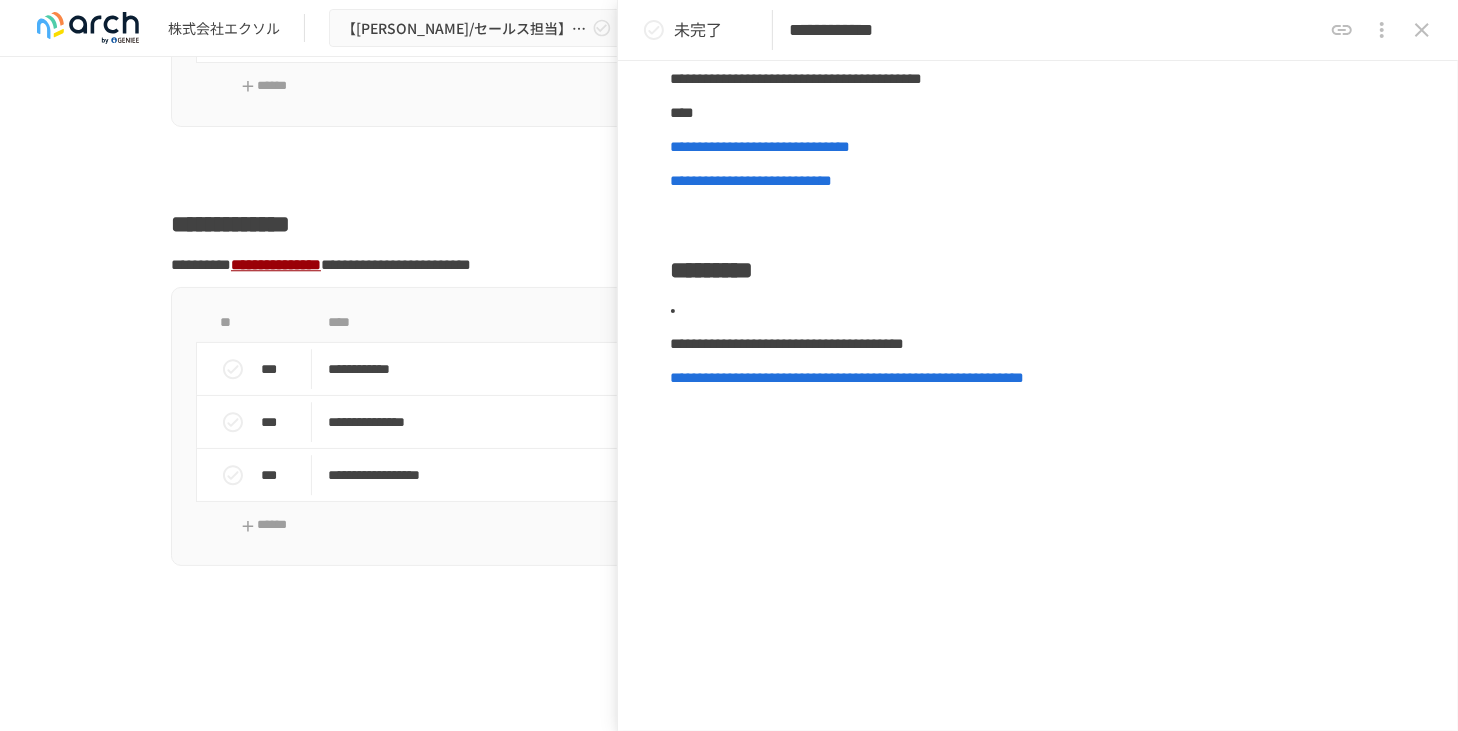 click on "**********" at bounding box center [1038, 331] 